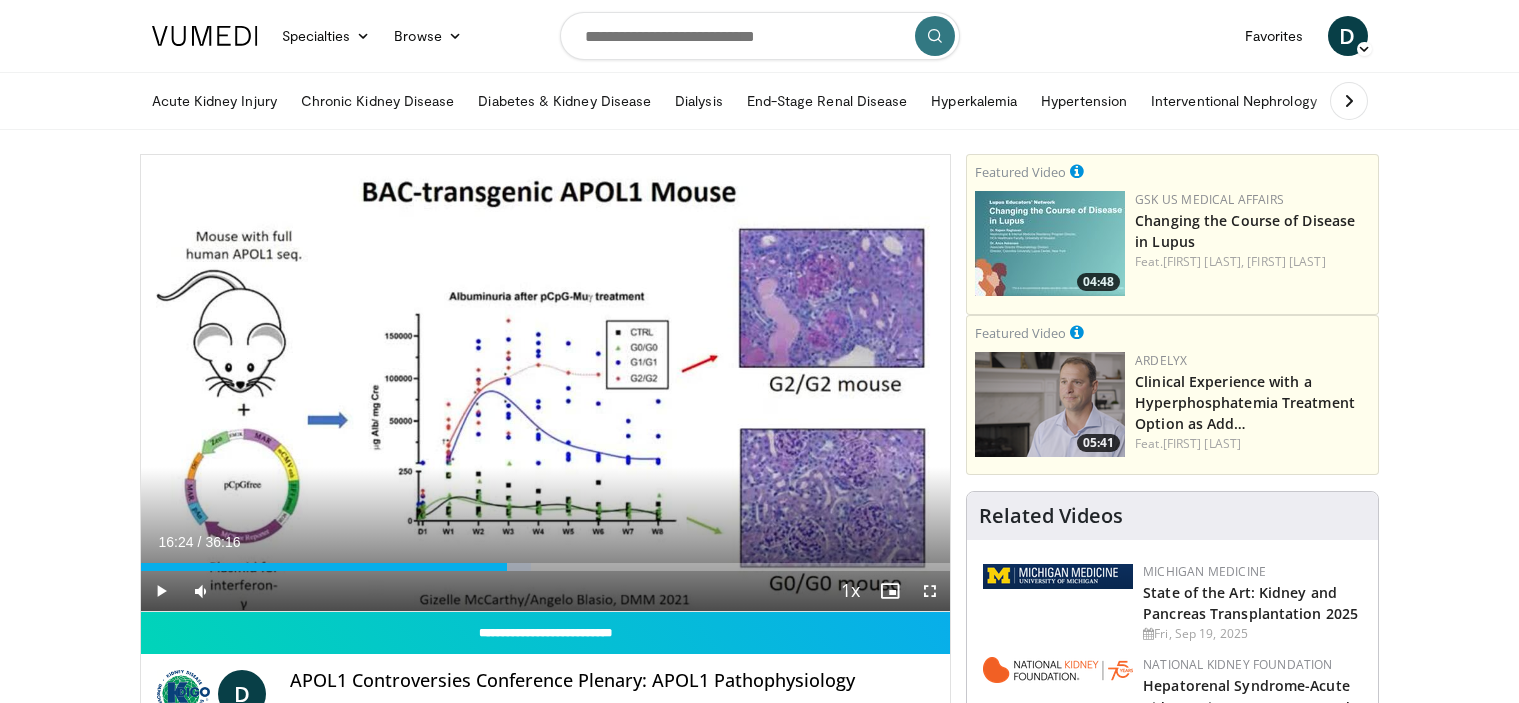scroll, scrollTop: 140, scrollLeft: 0, axis: vertical 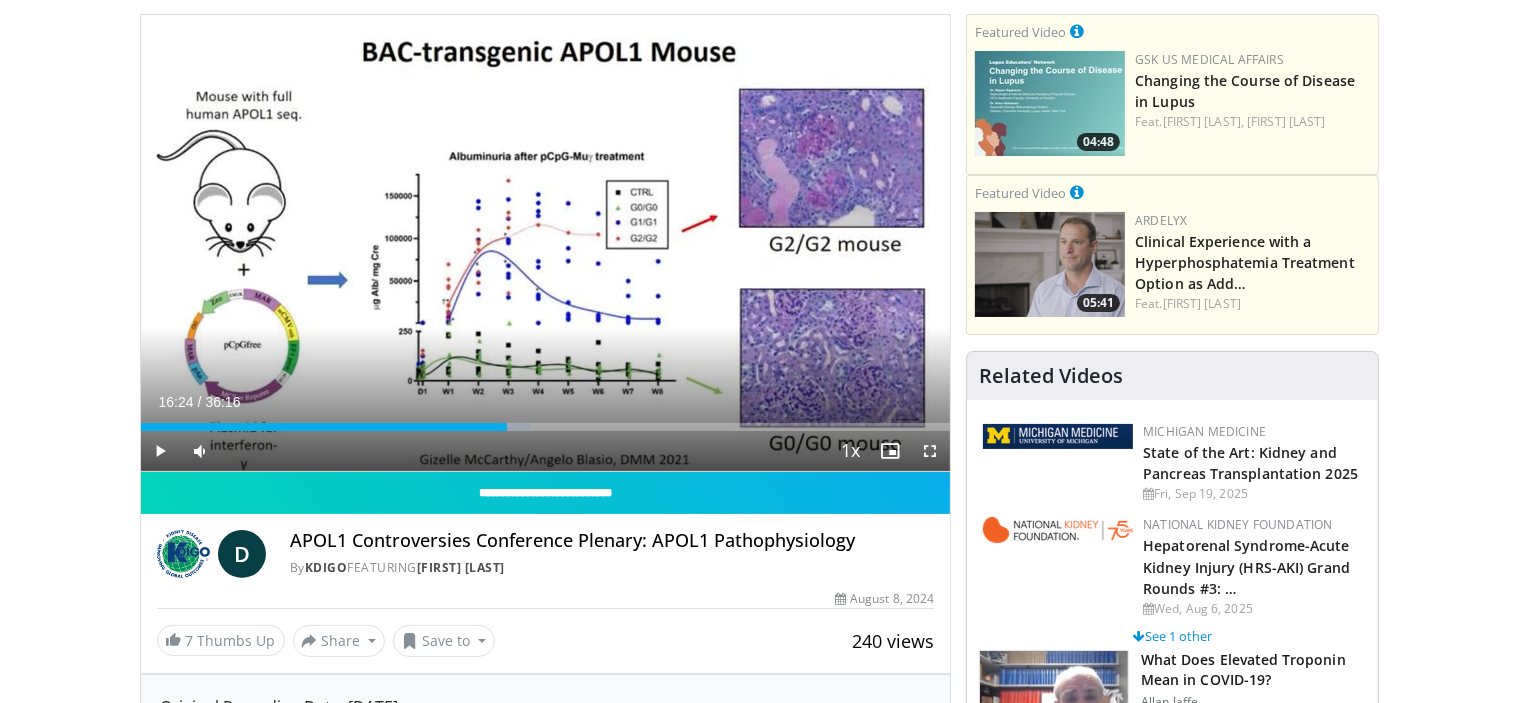 click at bounding box center [161, 451] 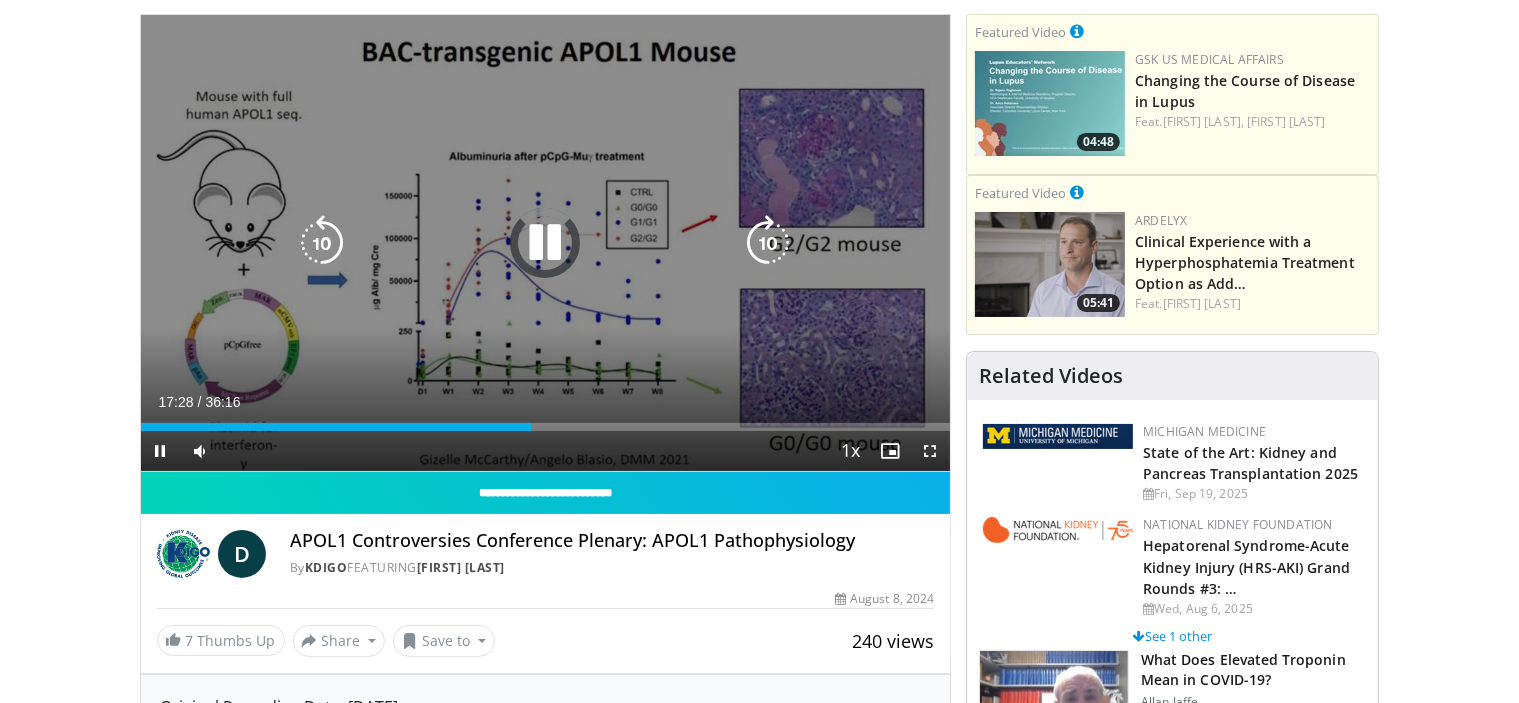 click on "10 seconds
Tap to unmute" at bounding box center [546, 243] 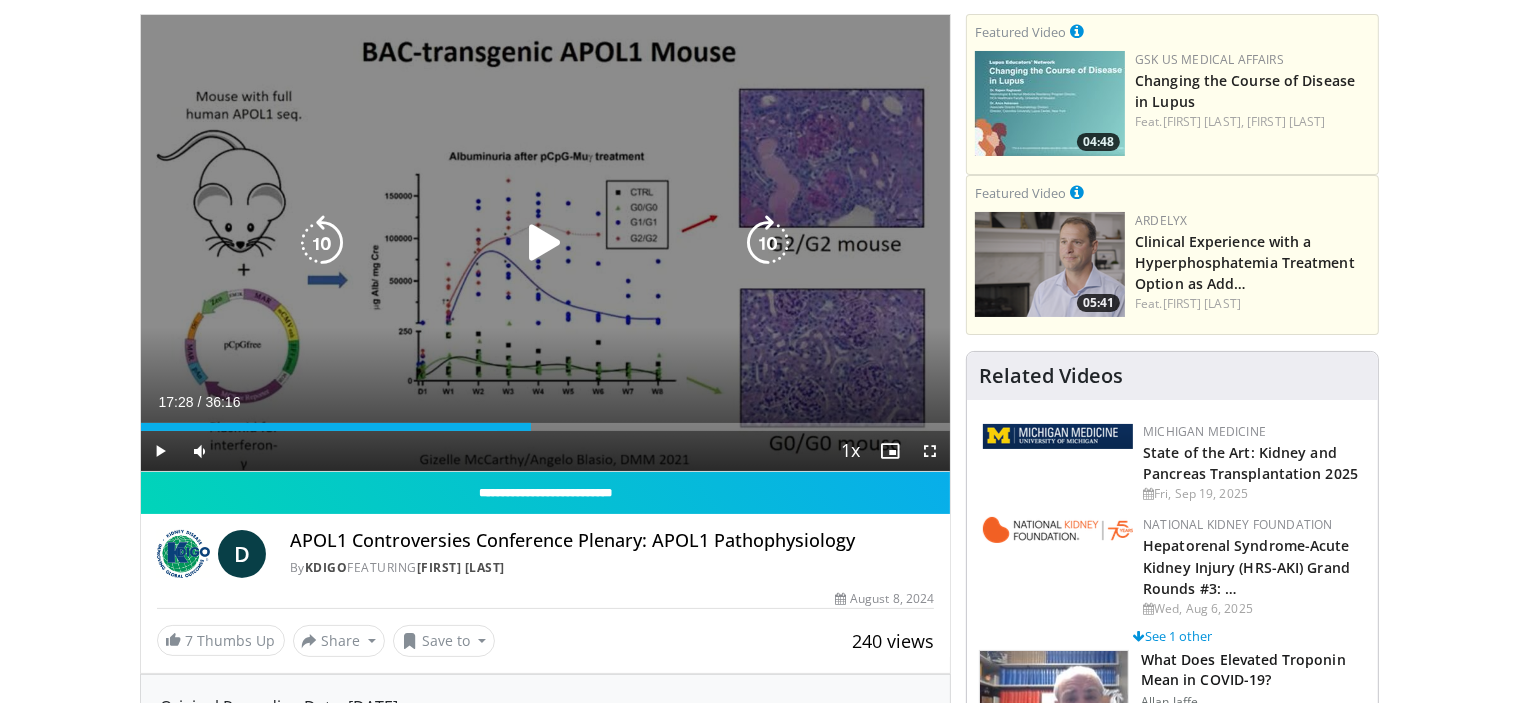 click at bounding box center (545, 243) 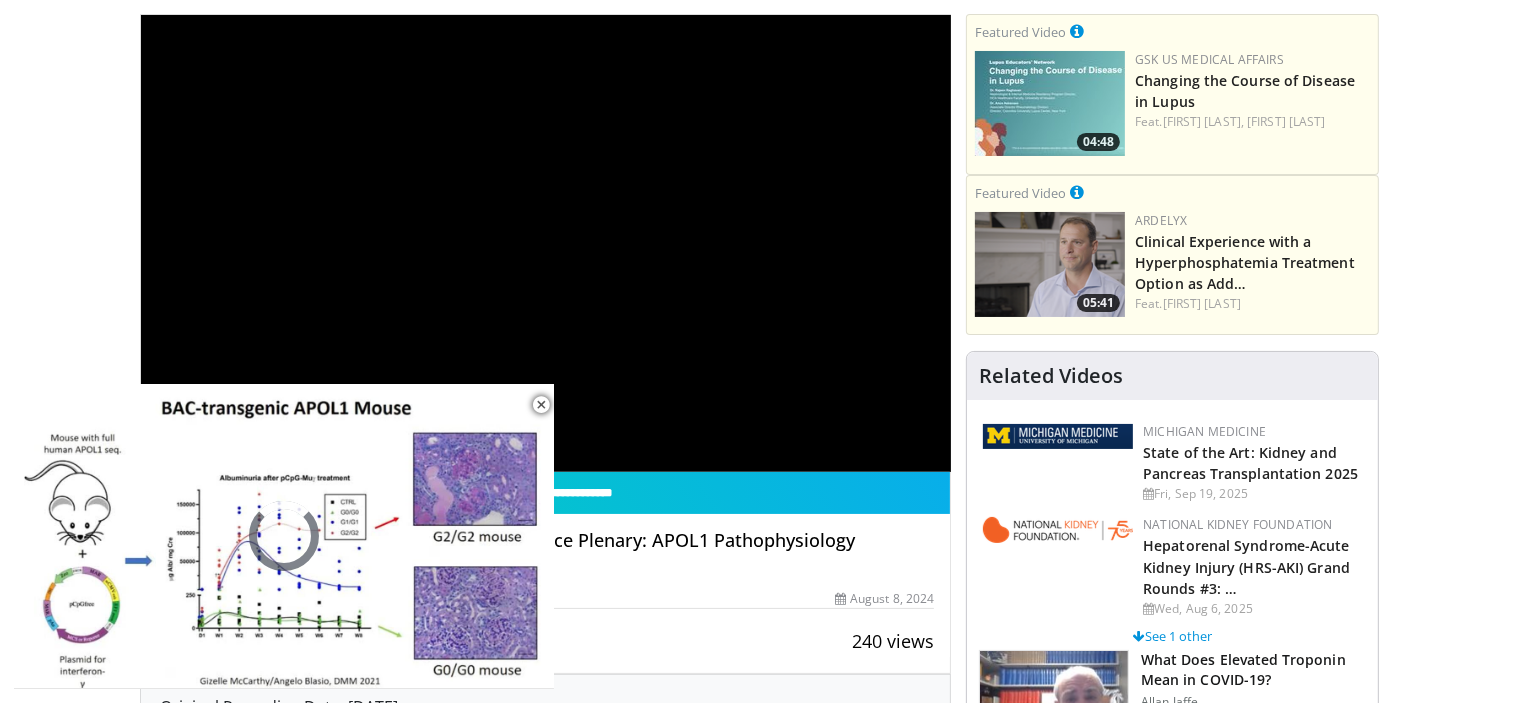 scroll, scrollTop: 656, scrollLeft: 0, axis: vertical 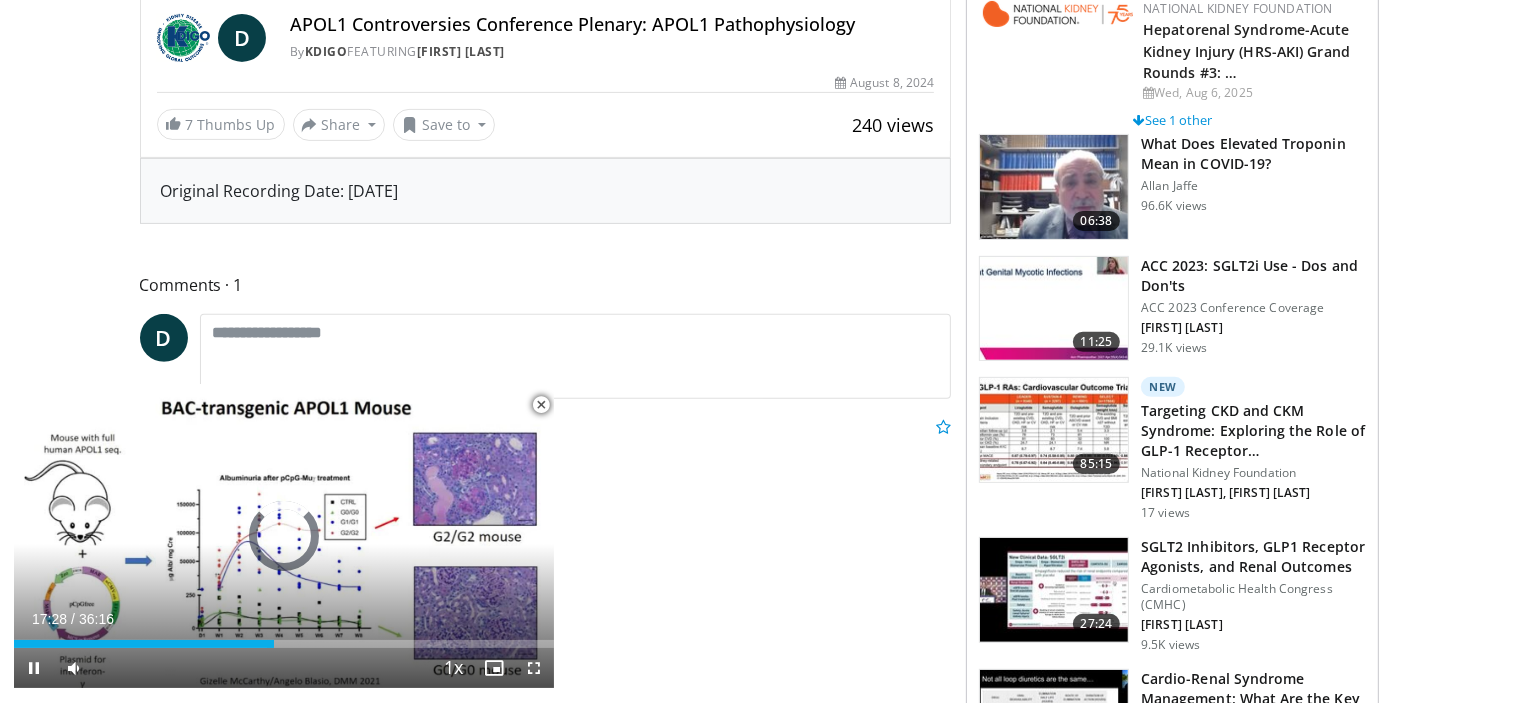 click at bounding box center (541, 405) 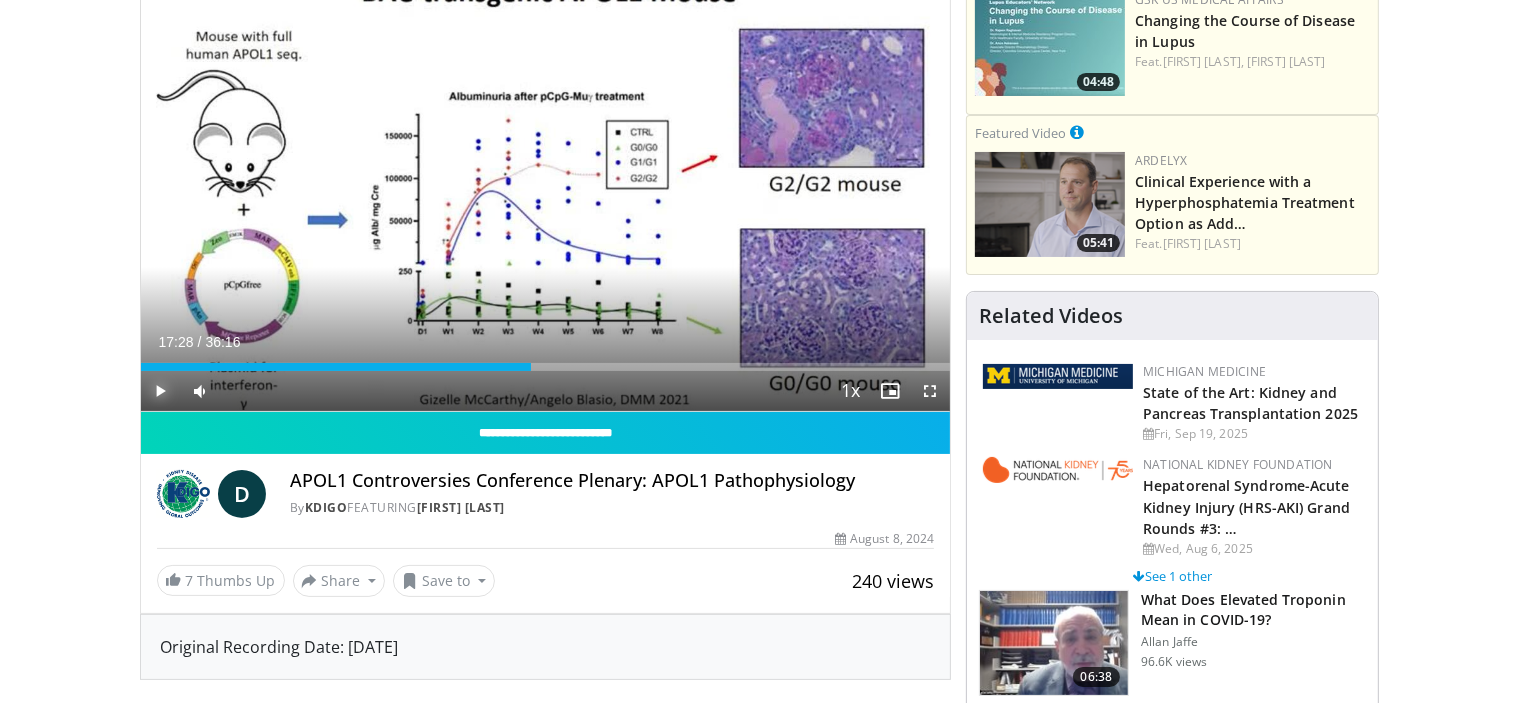 click at bounding box center (161, 391) 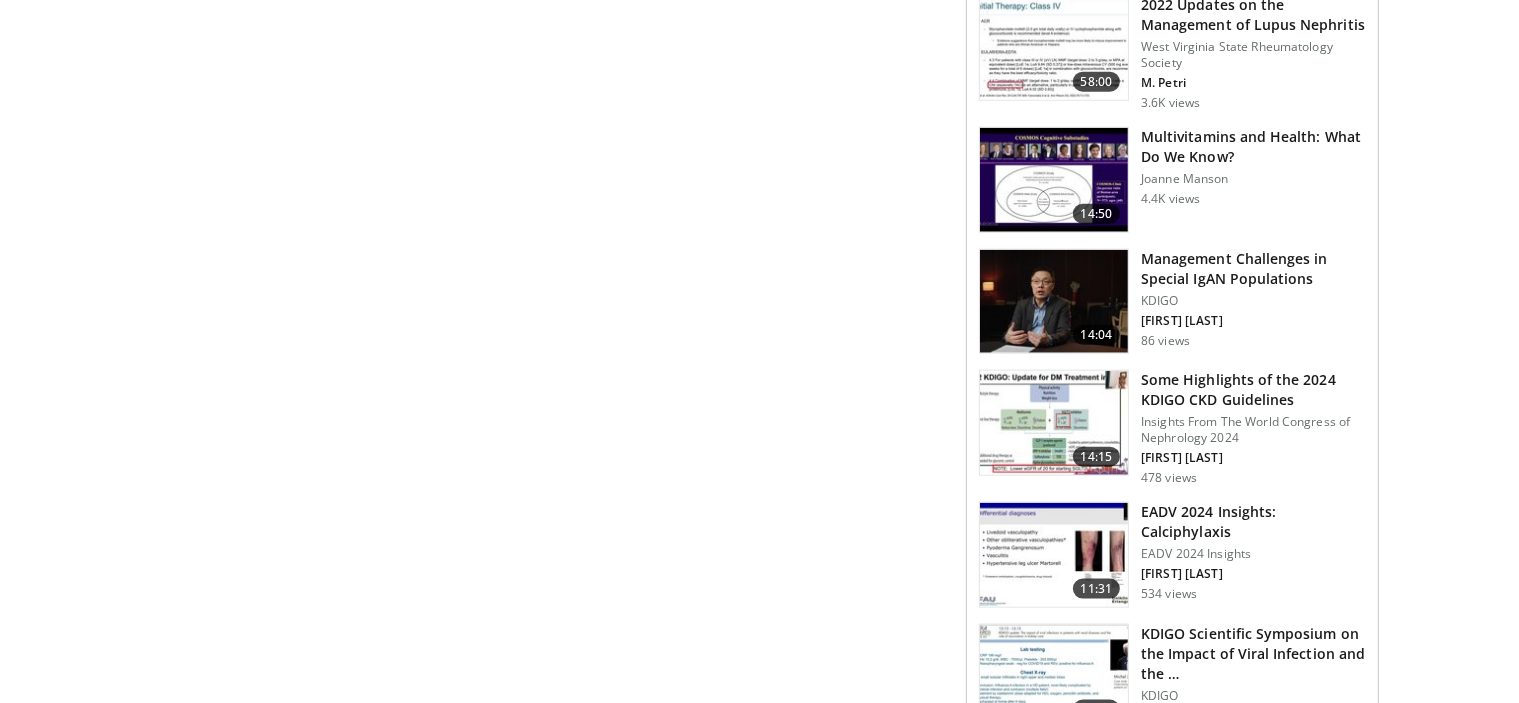 scroll, scrollTop: 2316, scrollLeft: 0, axis: vertical 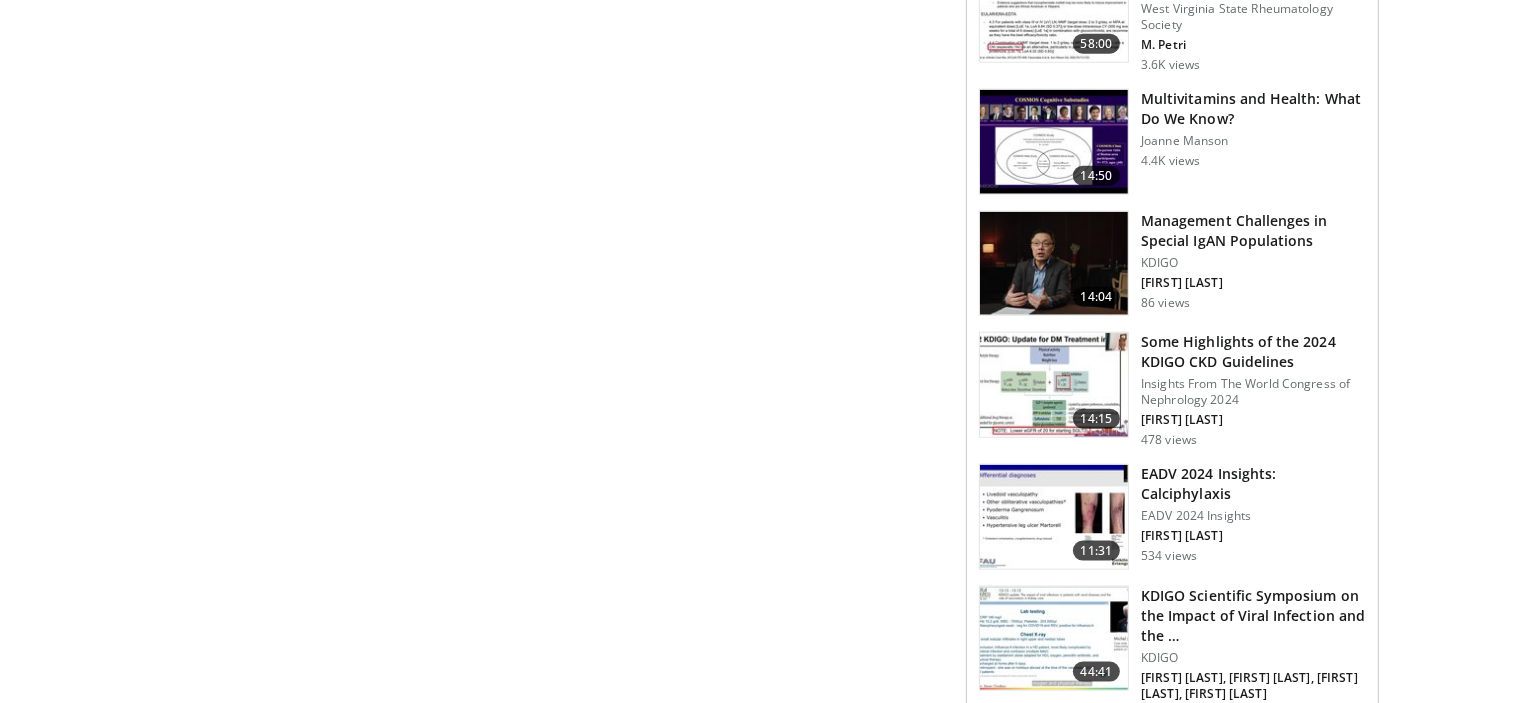 click on "EADV 2024 Insights: Calciphylaxis" at bounding box center [1253, 484] 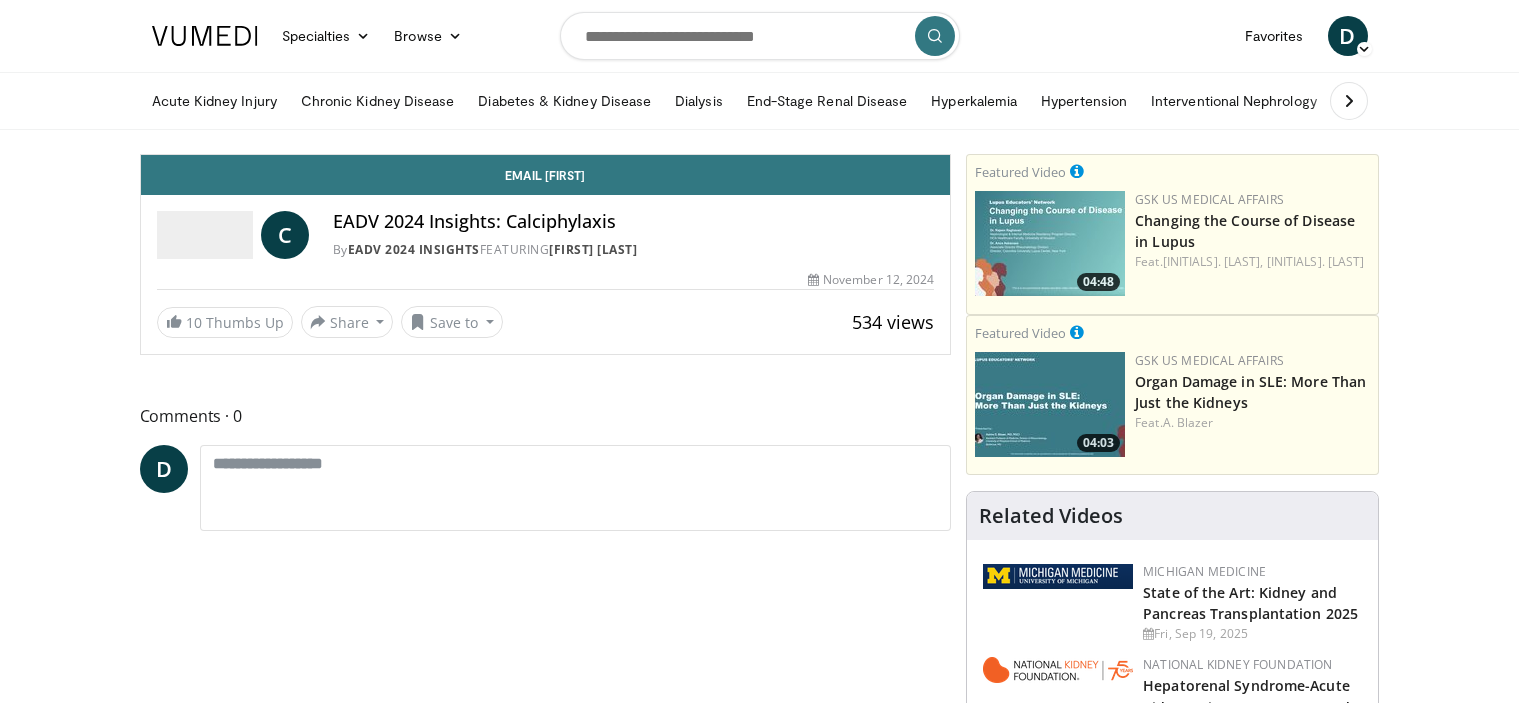 scroll, scrollTop: 0, scrollLeft: 0, axis: both 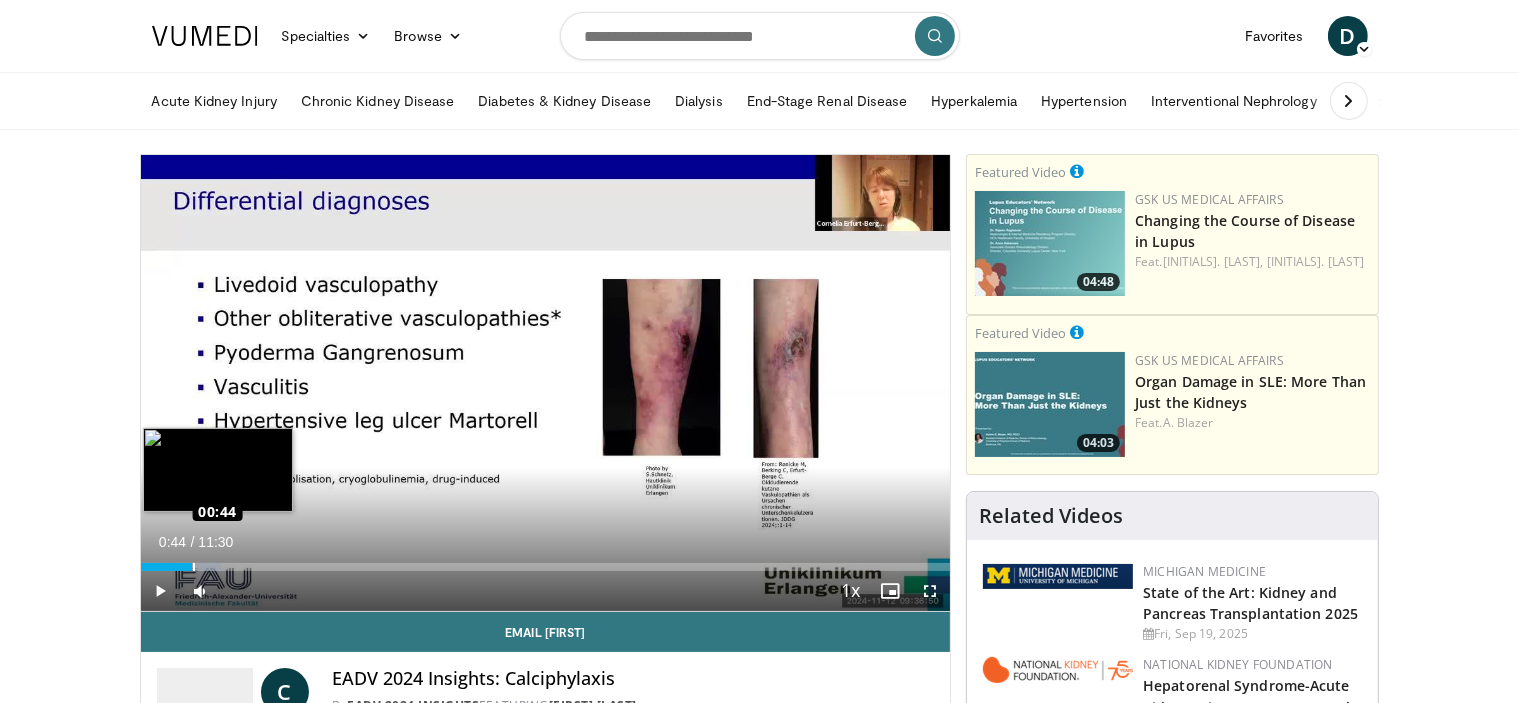 drag, startPoint x: 158, startPoint y: 561, endPoint x: 192, endPoint y: 559, distance: 34.058773 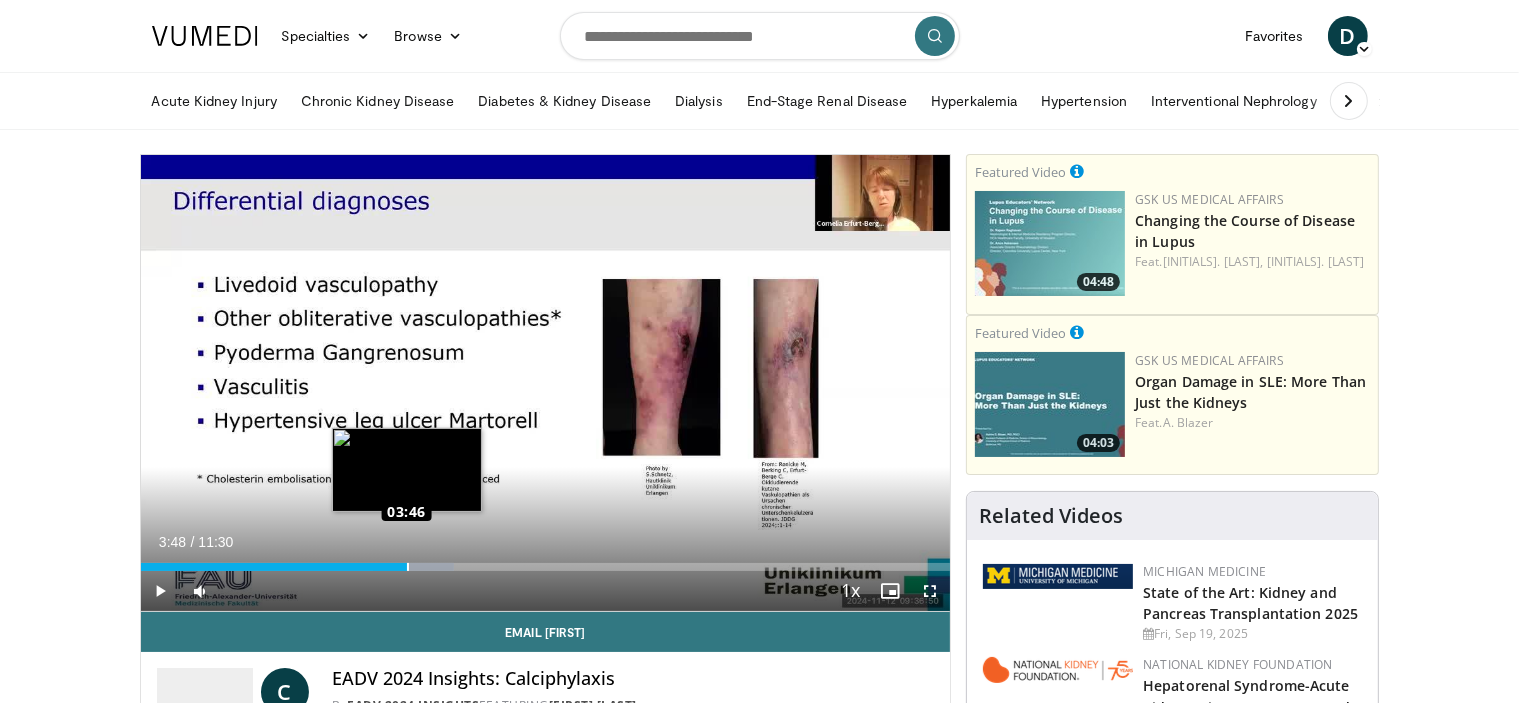 drag, startPoint x: 379, startPoint y: 564, endPoint x: 408, endPoint y: 560, distance: 29.274563 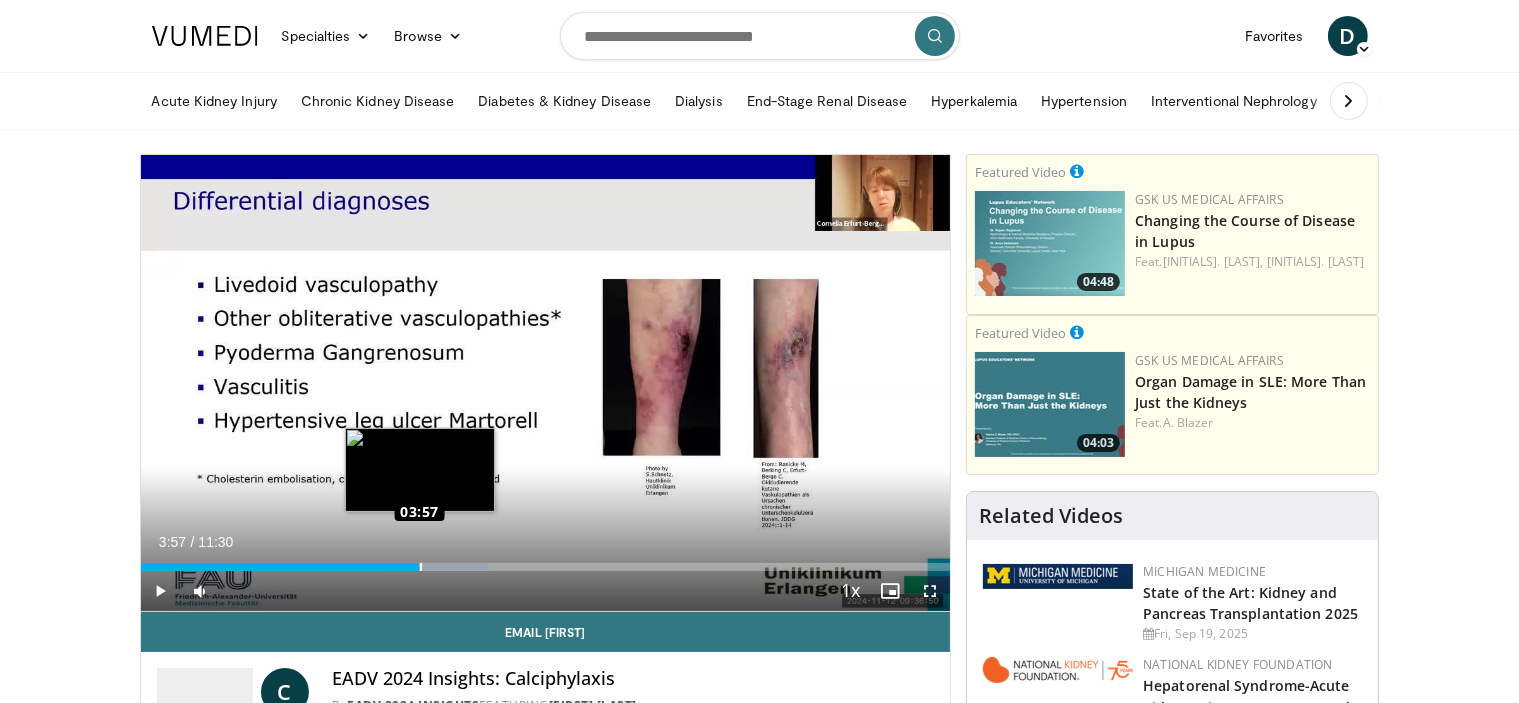 drag, startPoint x: 402, startPoint y: 569, endPoint x: 419, endPoint y: 569, distance: 17 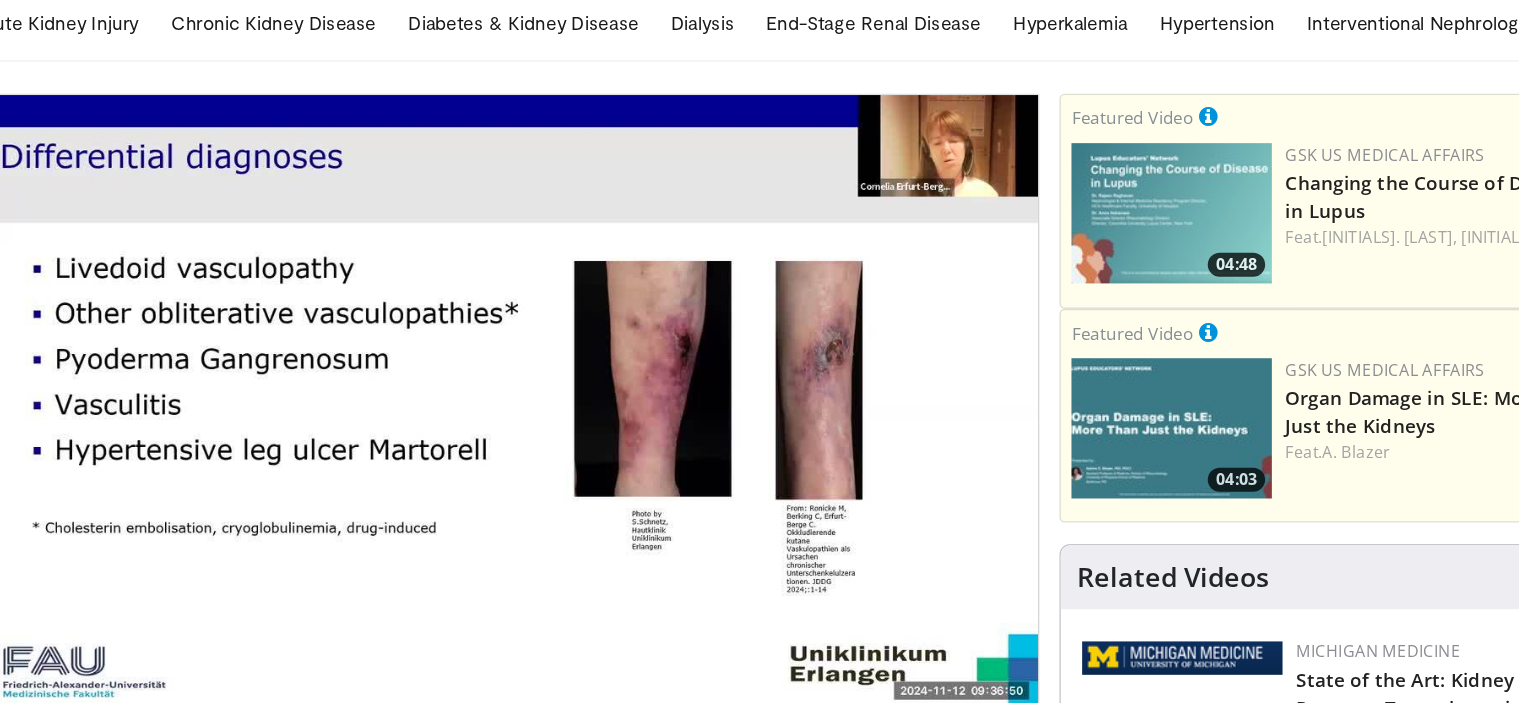 scroll, scrollTop: 1, scrollLeft: 0, axis: vertical 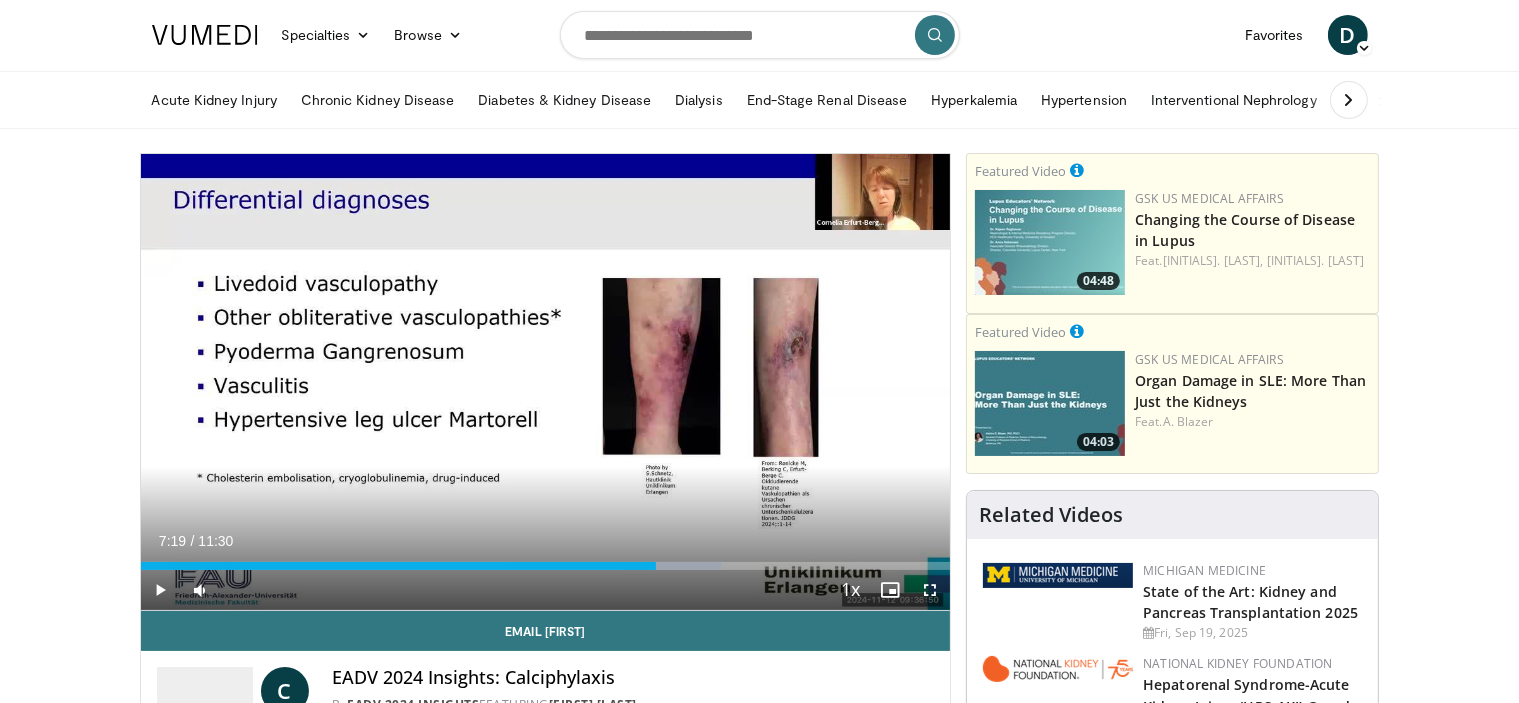 drag, startPoint x: 631, startPoint y: 562, endPoint x: 655, endPoint y: 569, distance: 25 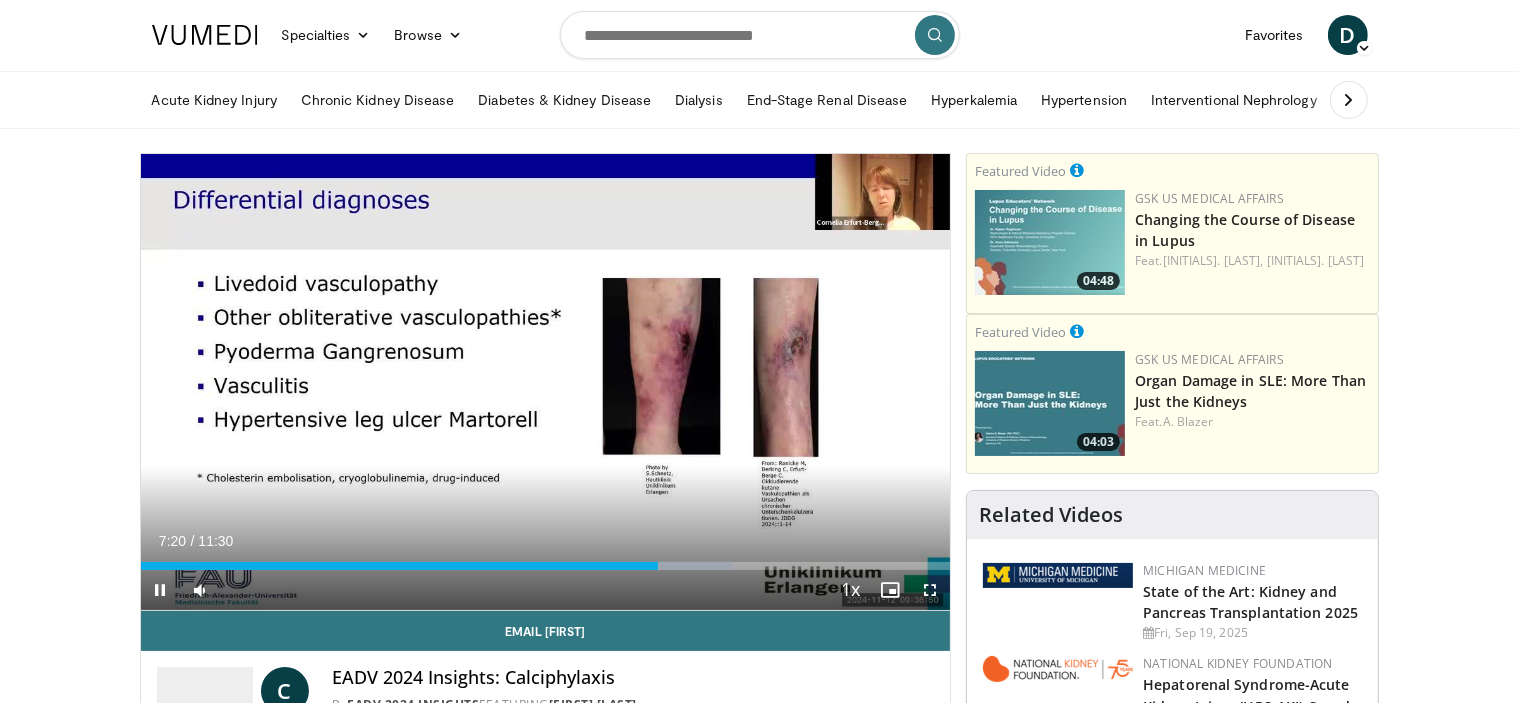 click on "Current Time  7:20 / Duration  11:30 Pause Skip Backward Skip Forward Mute Loaded :  73.24% 07:21 07:16 Stream Type  LIVE Seek to live, currently behind live LIVE   1x Playback Rate 0.5x 0.75x 1x , selected 1.25x 1.5x 1.75x 2x Chapters Chapters Descriptions descriptions off , selected Captions captions settings , opens captions settings dialog captions off , selected Audio Track en (Main) , selected Fullscreen Enable picture-in-picture mode" at bounding box center (546, 590) 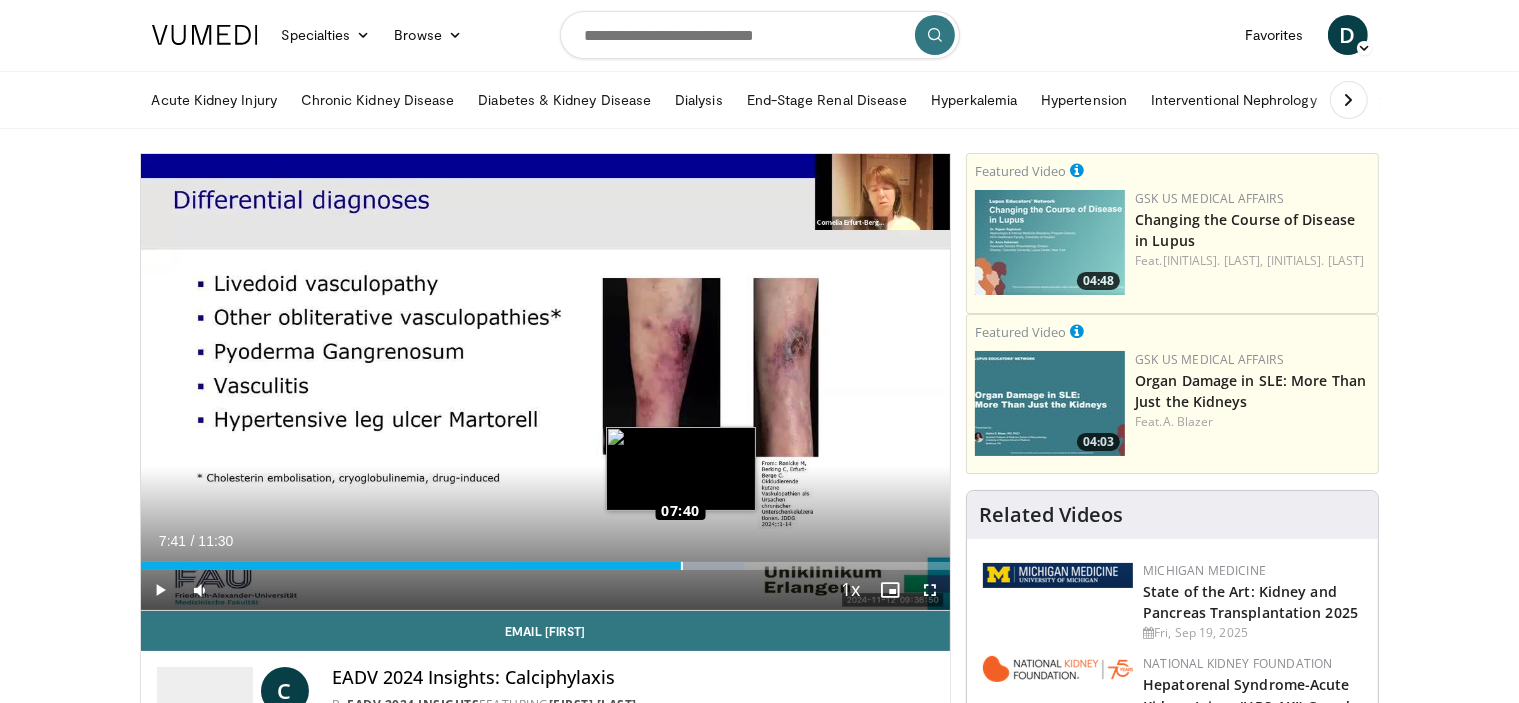 drag, startPoint x: 659, startPoint y: 561, endPoint x: 681, endPoint y: 564, distance: 22.203604 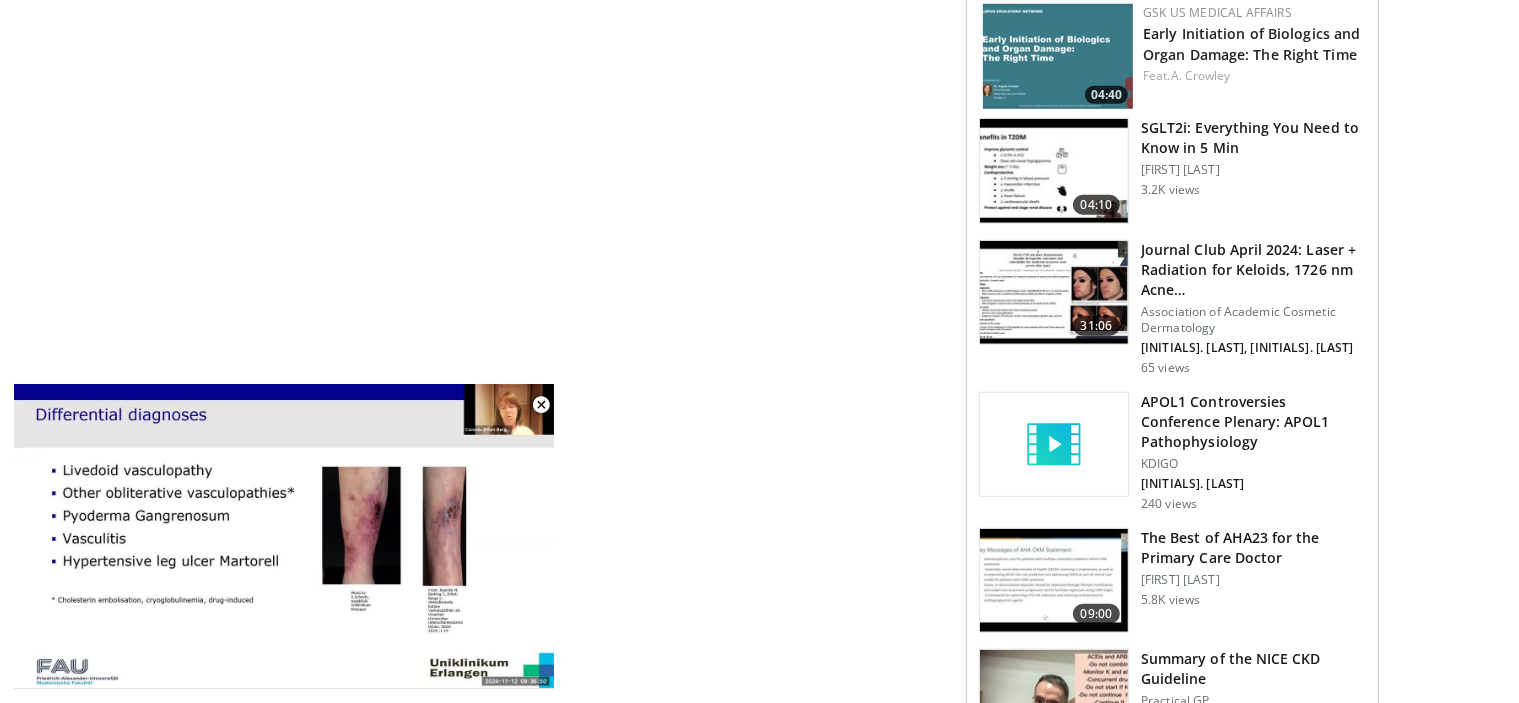 scroll, scrollTop: 1760, scrollLeft: 0, axis: vertical 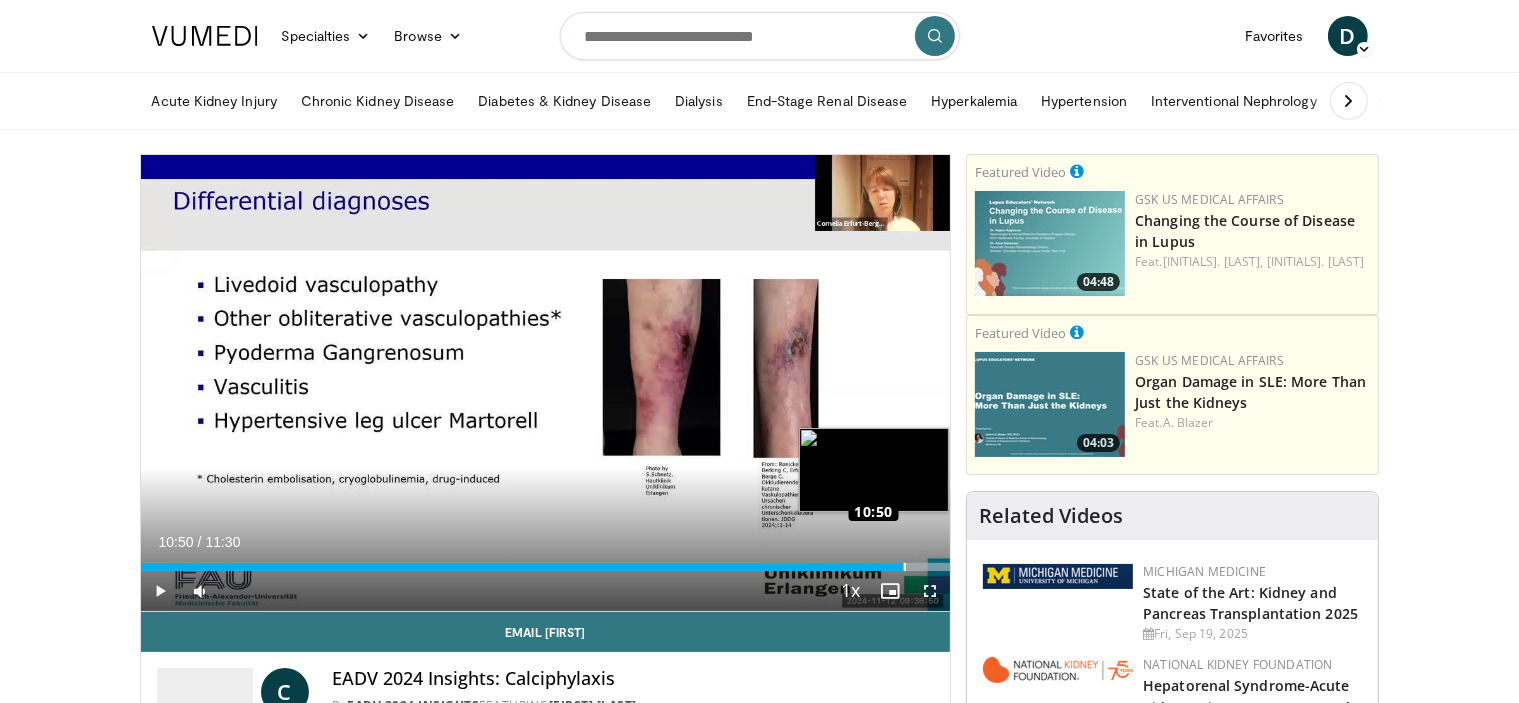 drag, startPoint x: 879, startPoint y: 566, endPoint x: 903, endPoint y: 568, distance: 24.083189 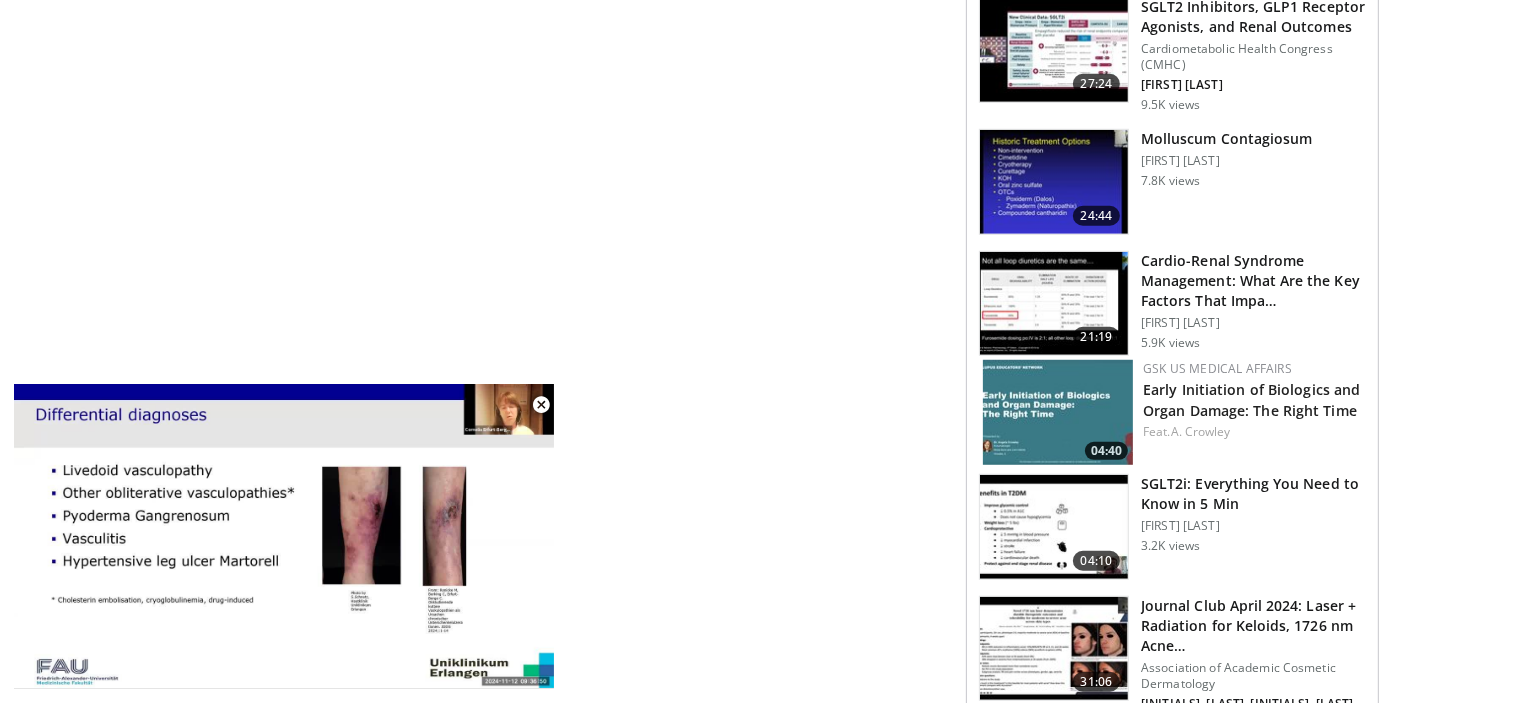 scroll, scrollTop: 1610, scrollLeft: 0, axis: vertical 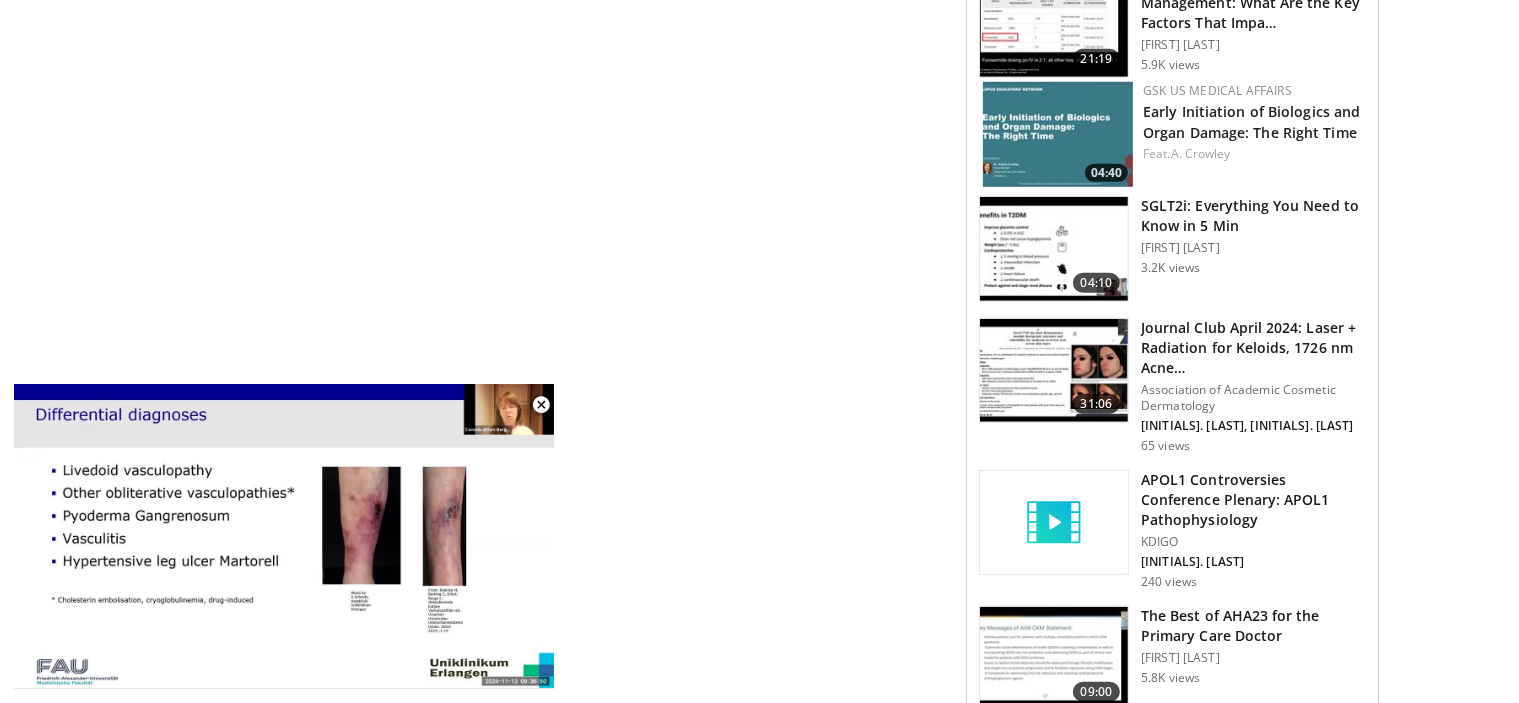 click on "APOL1 Controversies Conference Plenary: APOL1 Pathophysiology" at bounding box center (1253, 500) 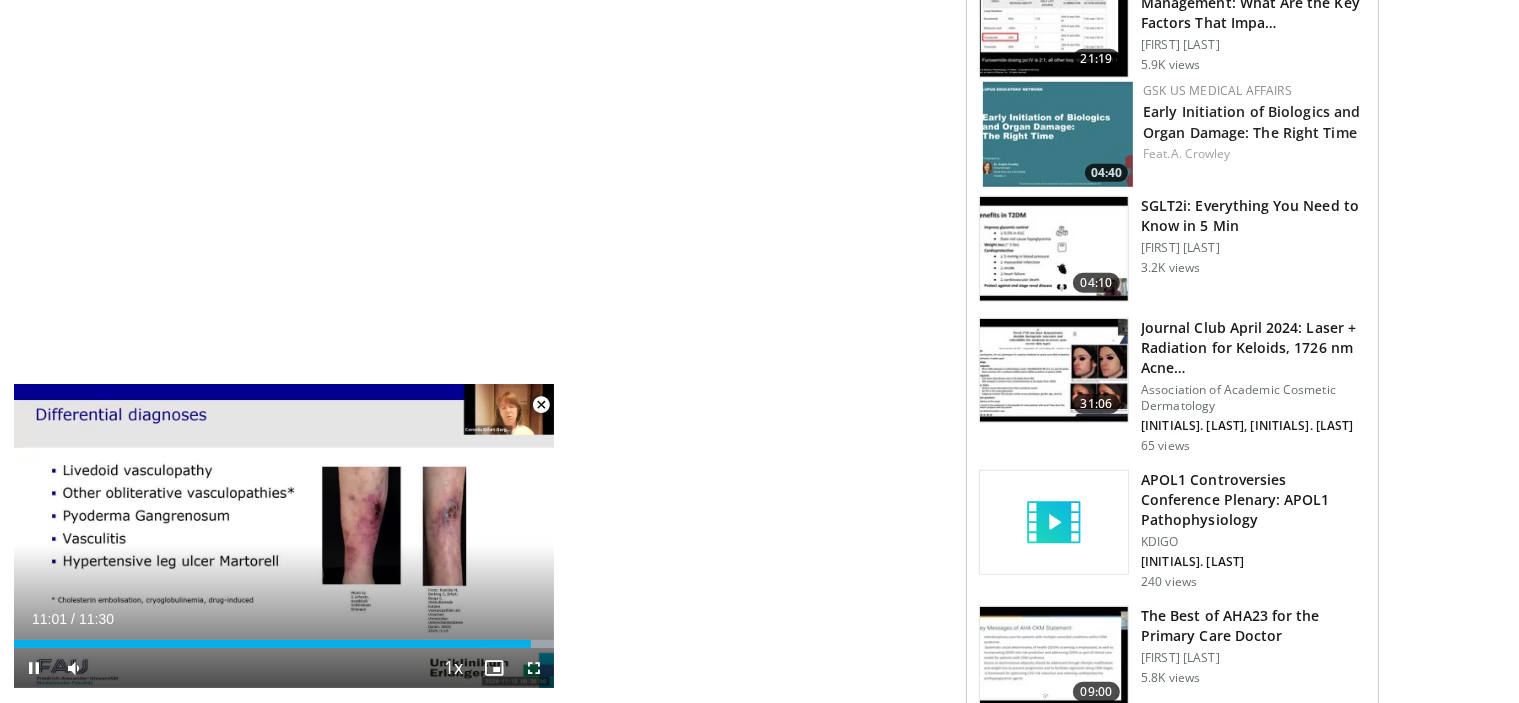 click at bounding box center [541, 405] 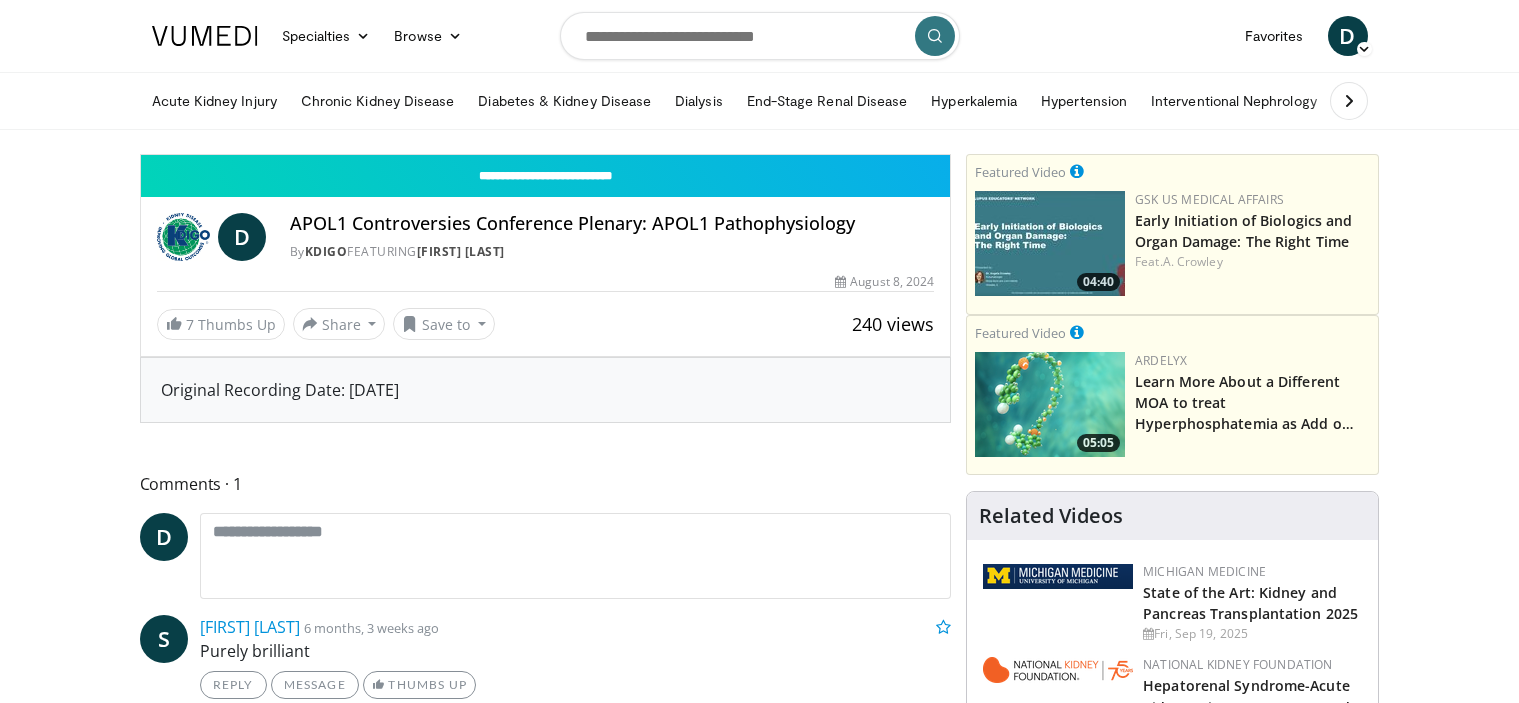 scroll, scrollTop: 0, scrollLeft: 0, axis: both 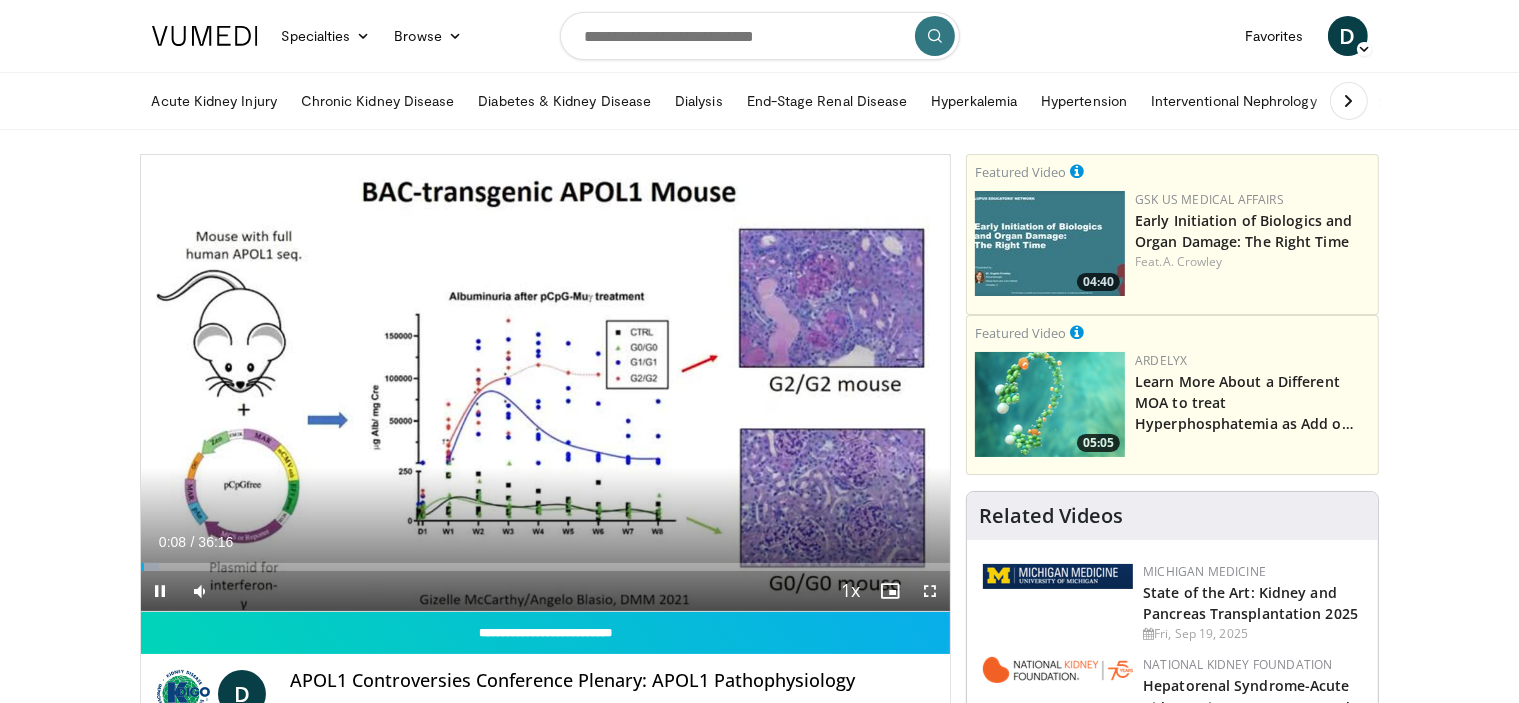 drag, startPoint x: 152, startPoint y: 563, endPoint x: 285, endPoint y: 579, distance: 133.95895 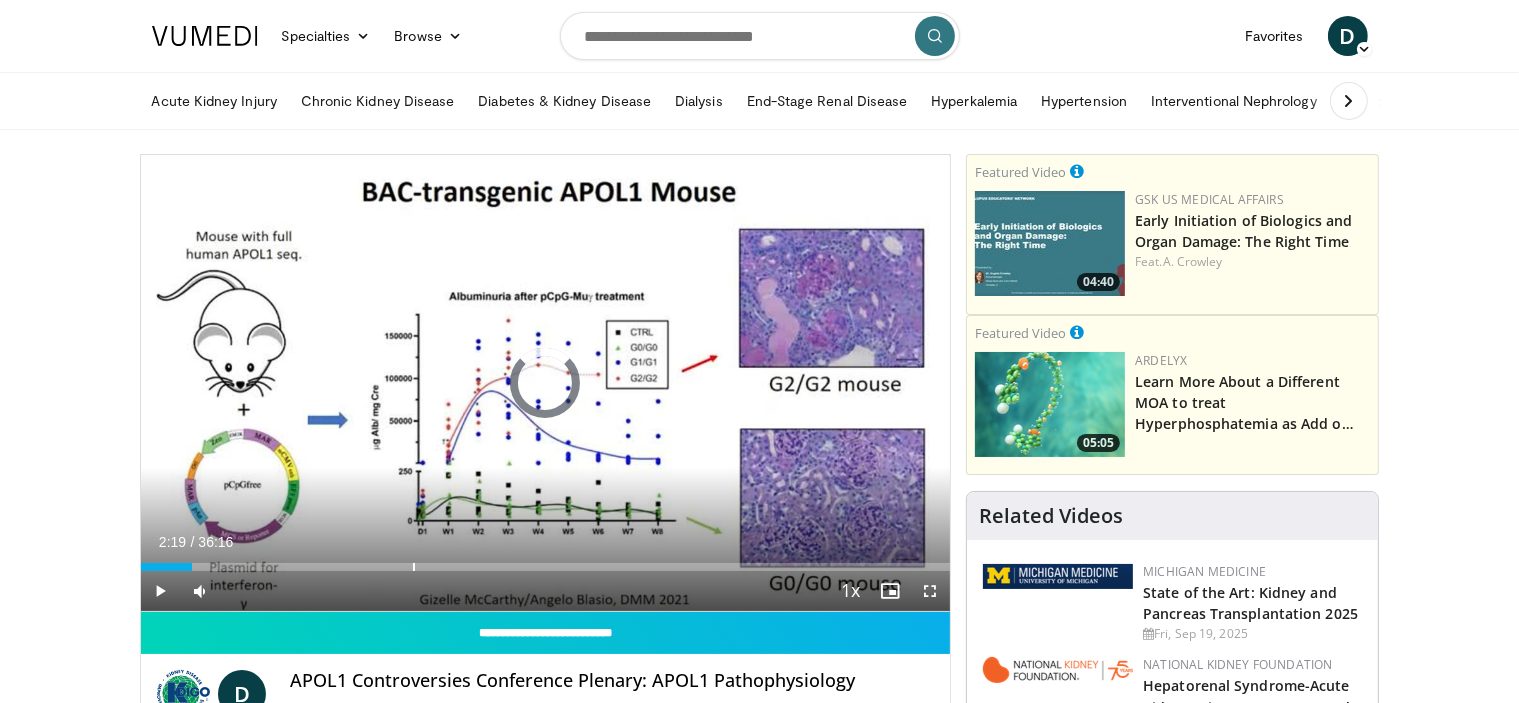 drag, startPoint x: 146, startPoint y: 563, endPoint x: 529, endPoint y: 577, distance: 383.2558 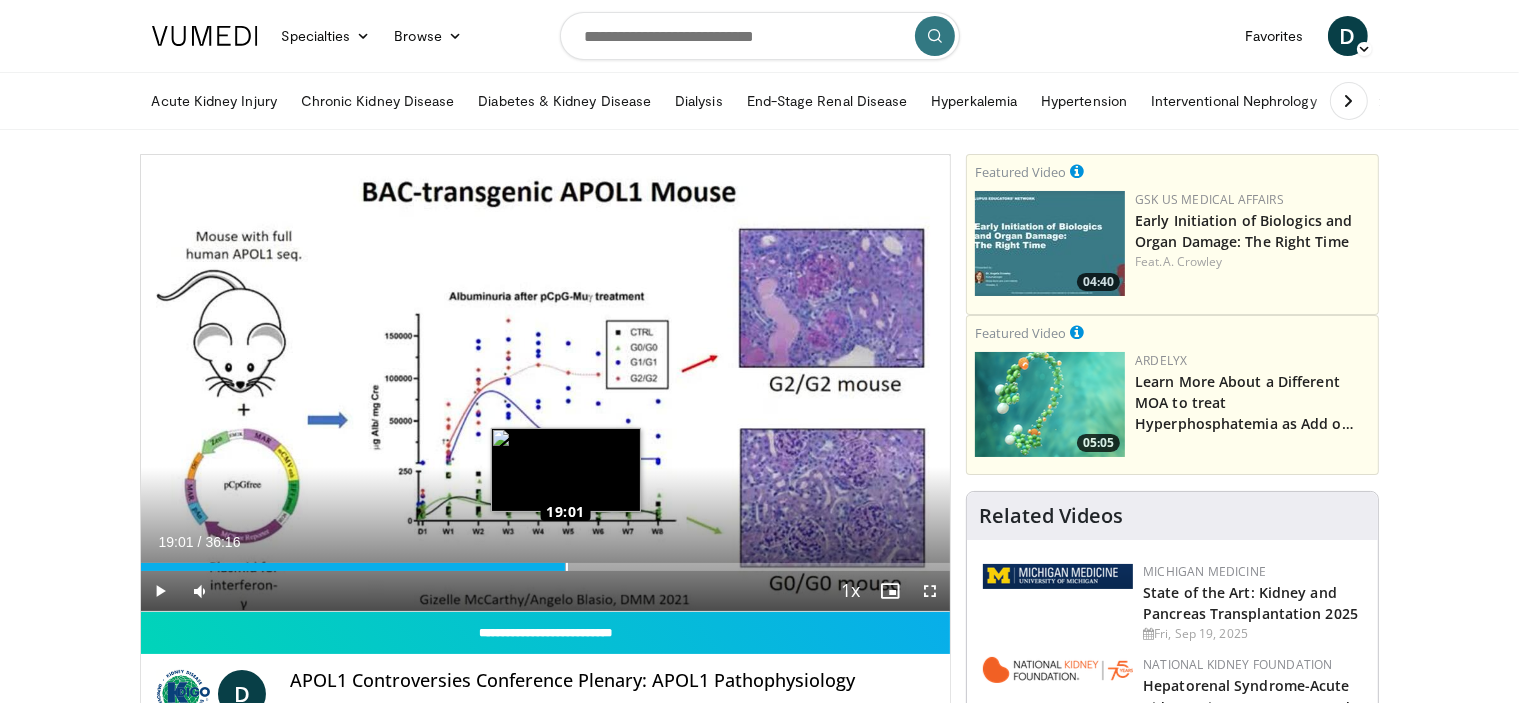 drag, startPoint x: 244, startPoint y: 563, endPoint x: 565, endPoint y: 563, distance: 321 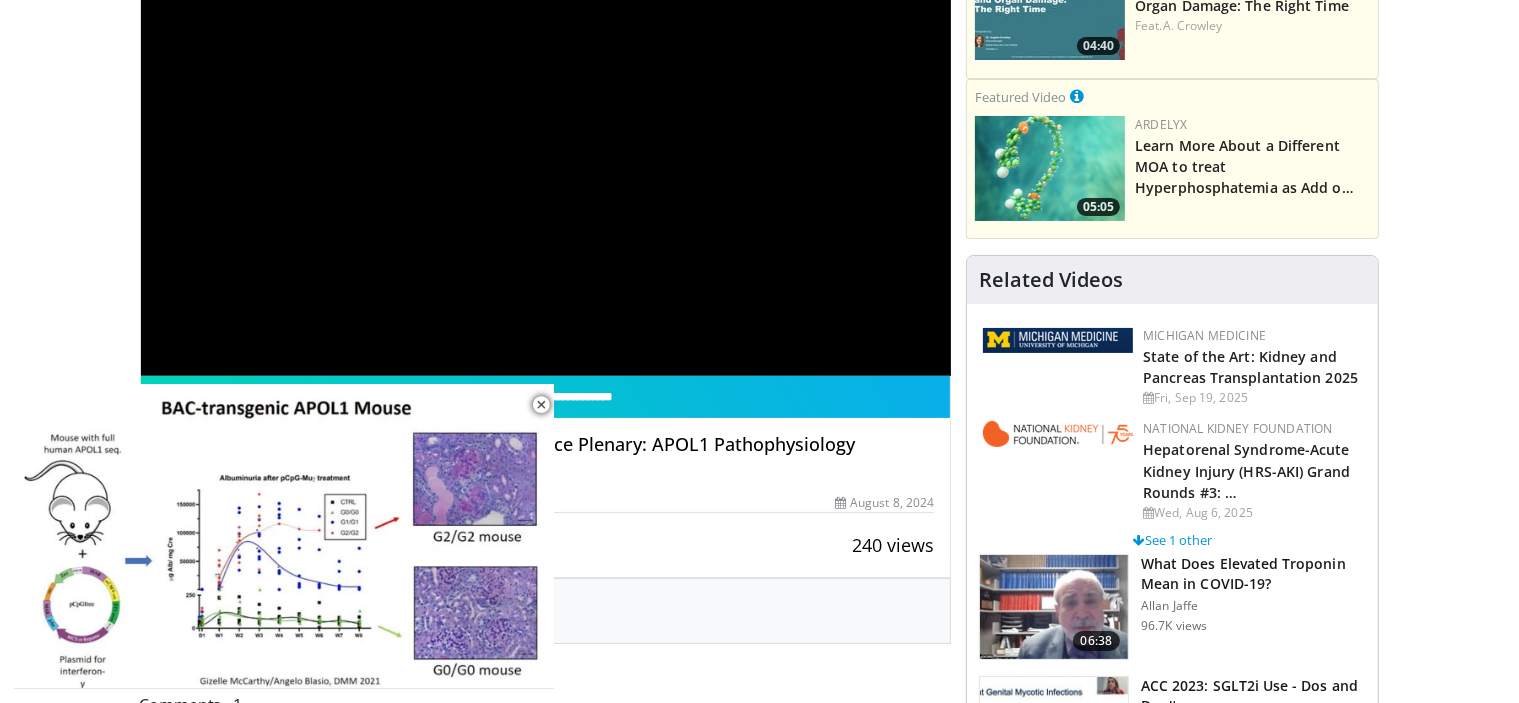 scroll, scrollTop: 271, scrollLeft: 0, axis: vertical 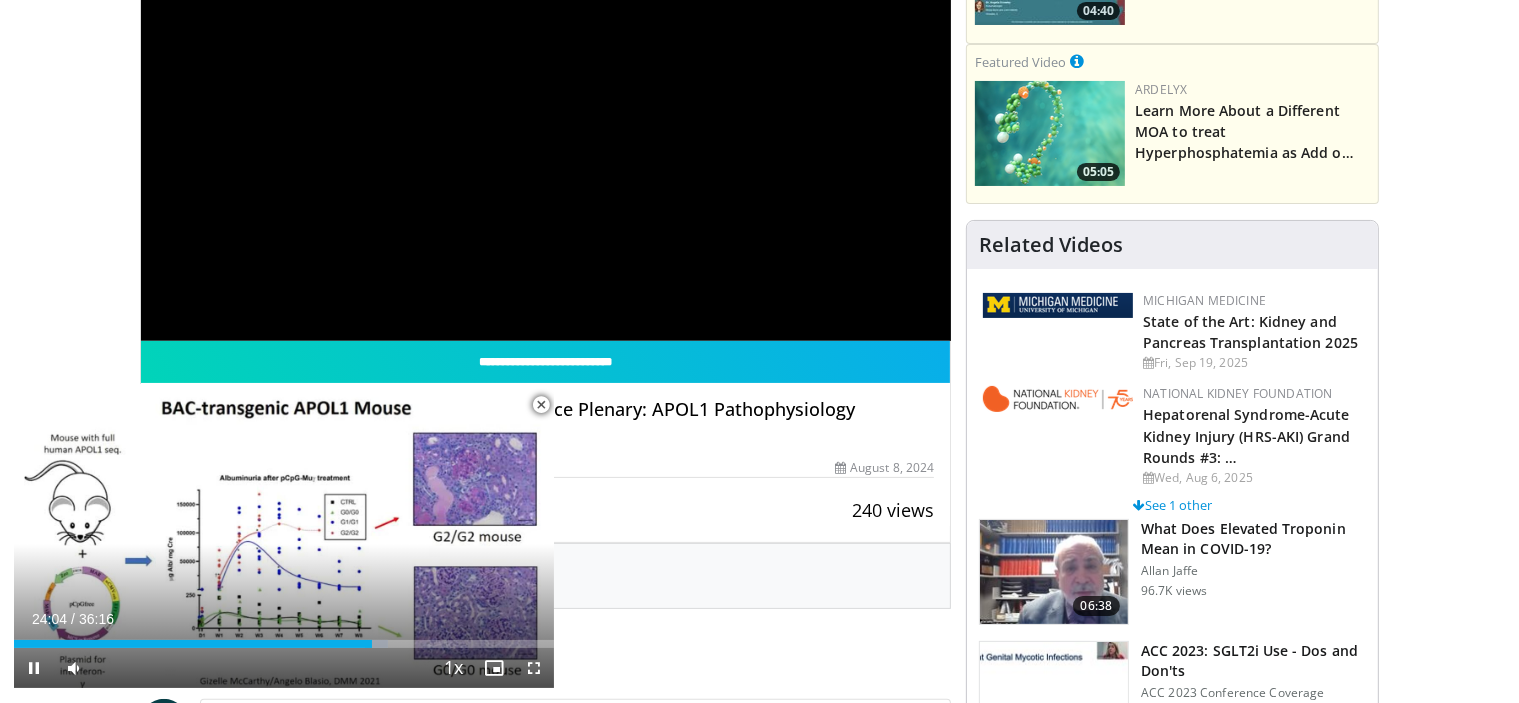 click at bounding box center (541, 405) 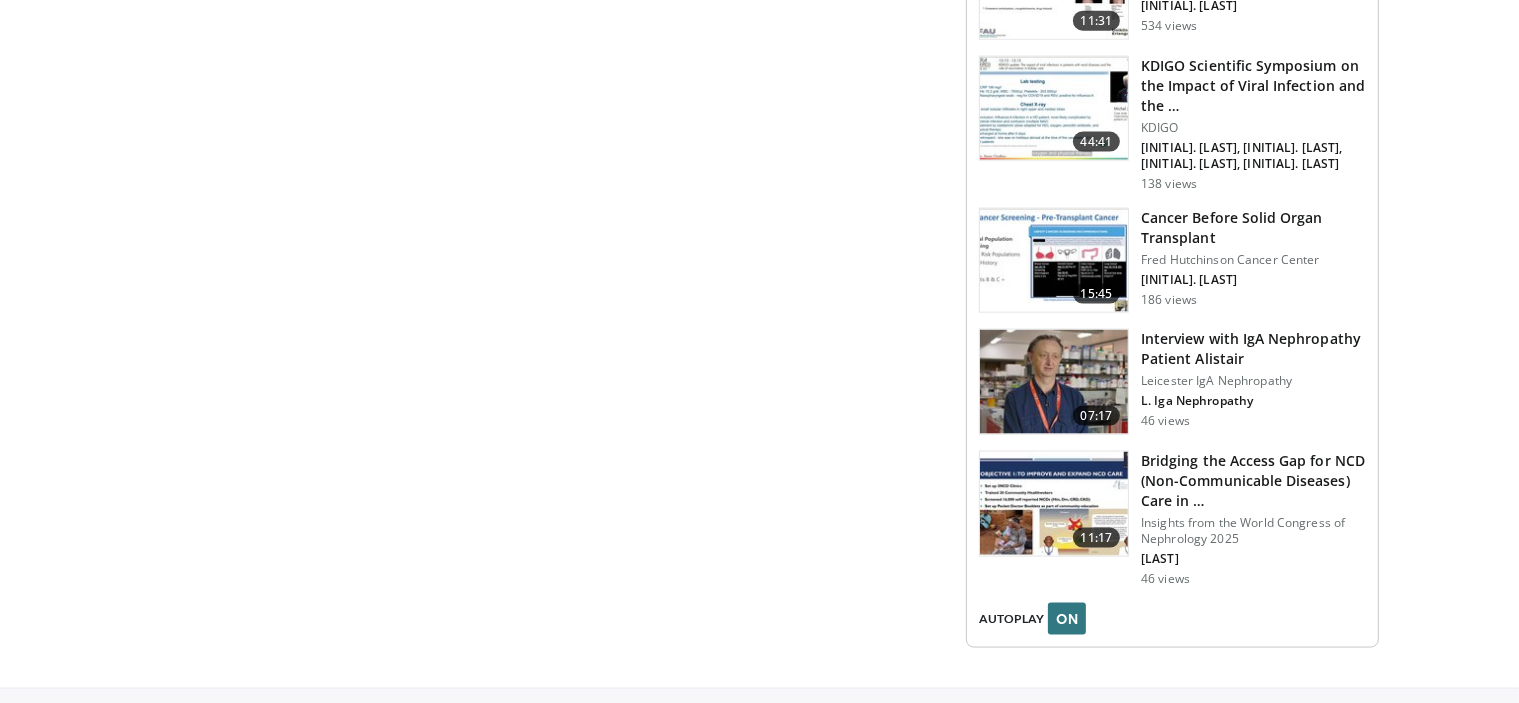 scroll, scrollTop: 0, scrollLeft: 0, axis: both 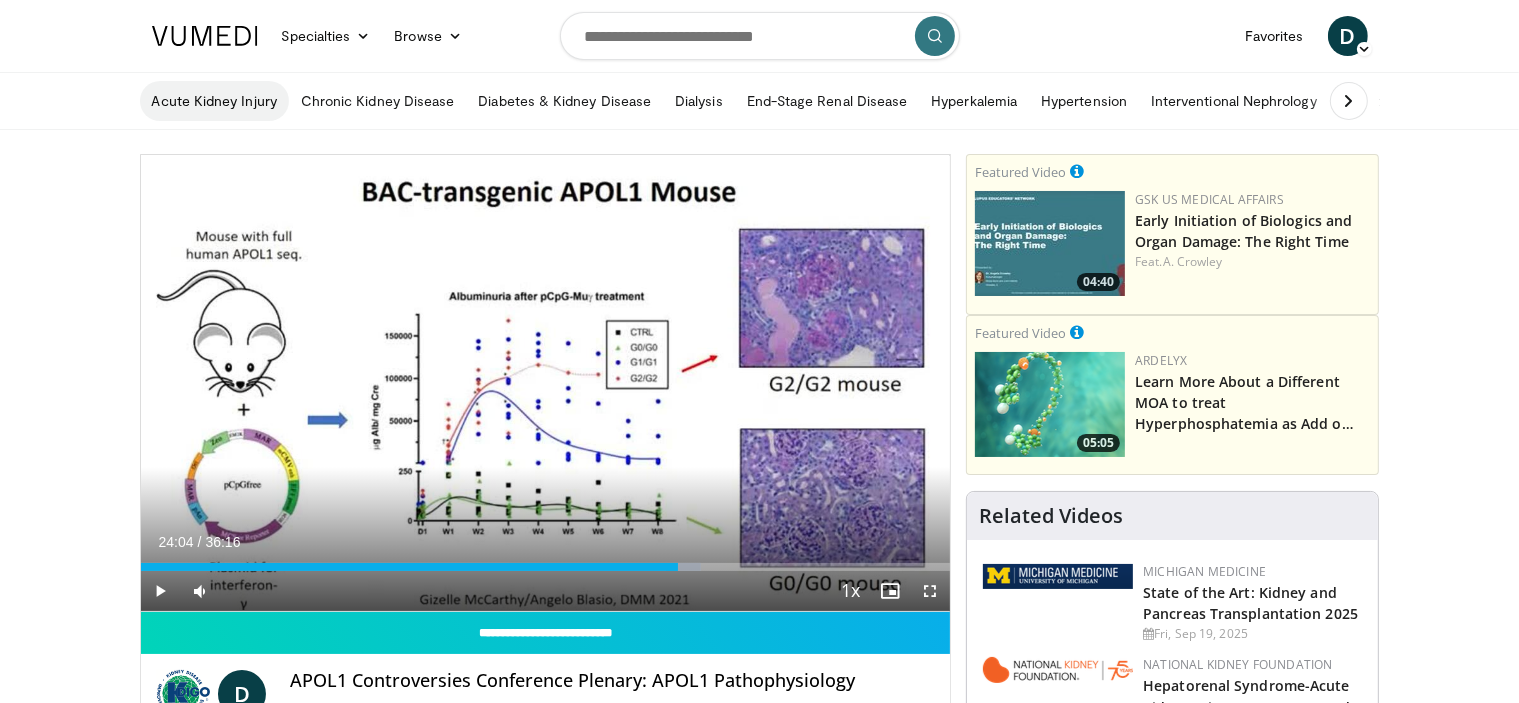 click on "Acute Kidney Injury" at bounding box center (214, 101) 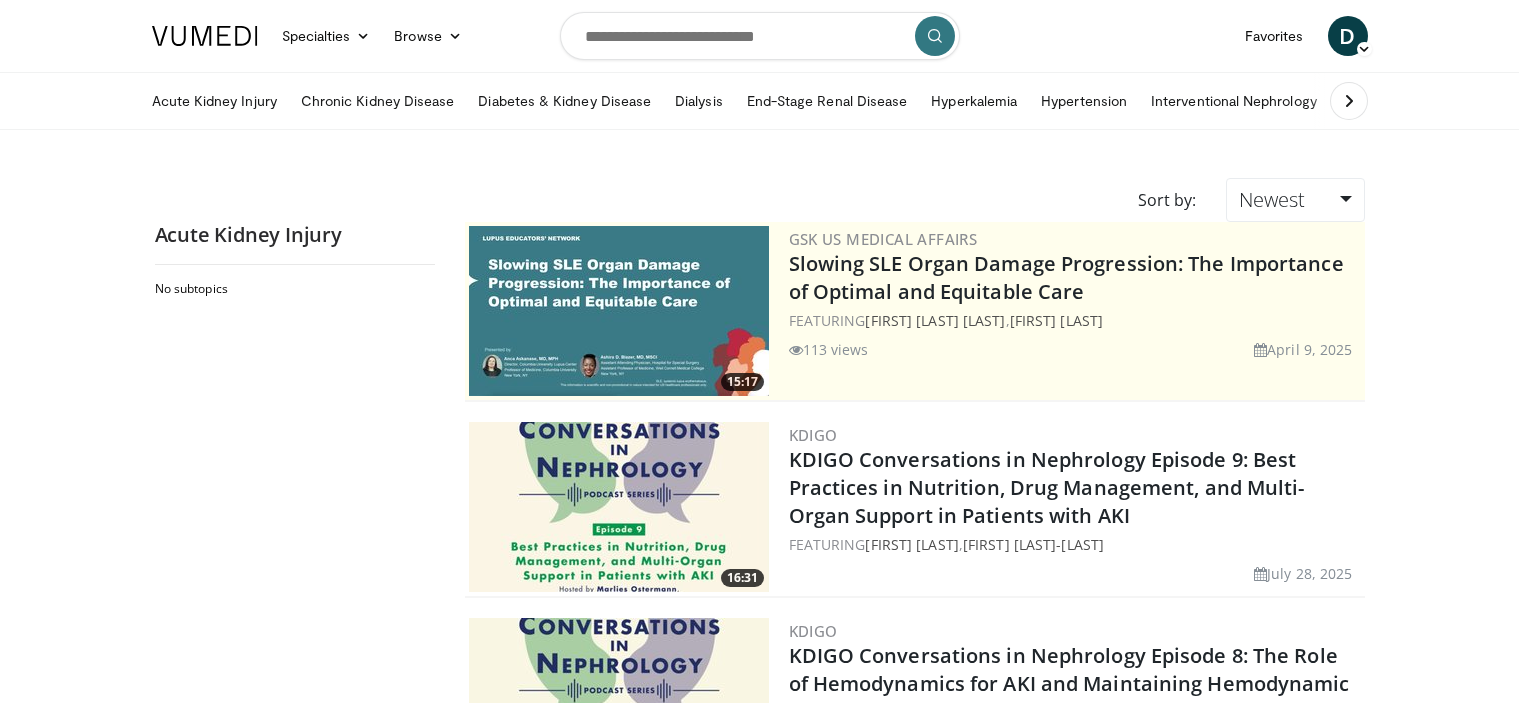 scroll, scrollTop: 0, scrollLeft: 0, axis: both 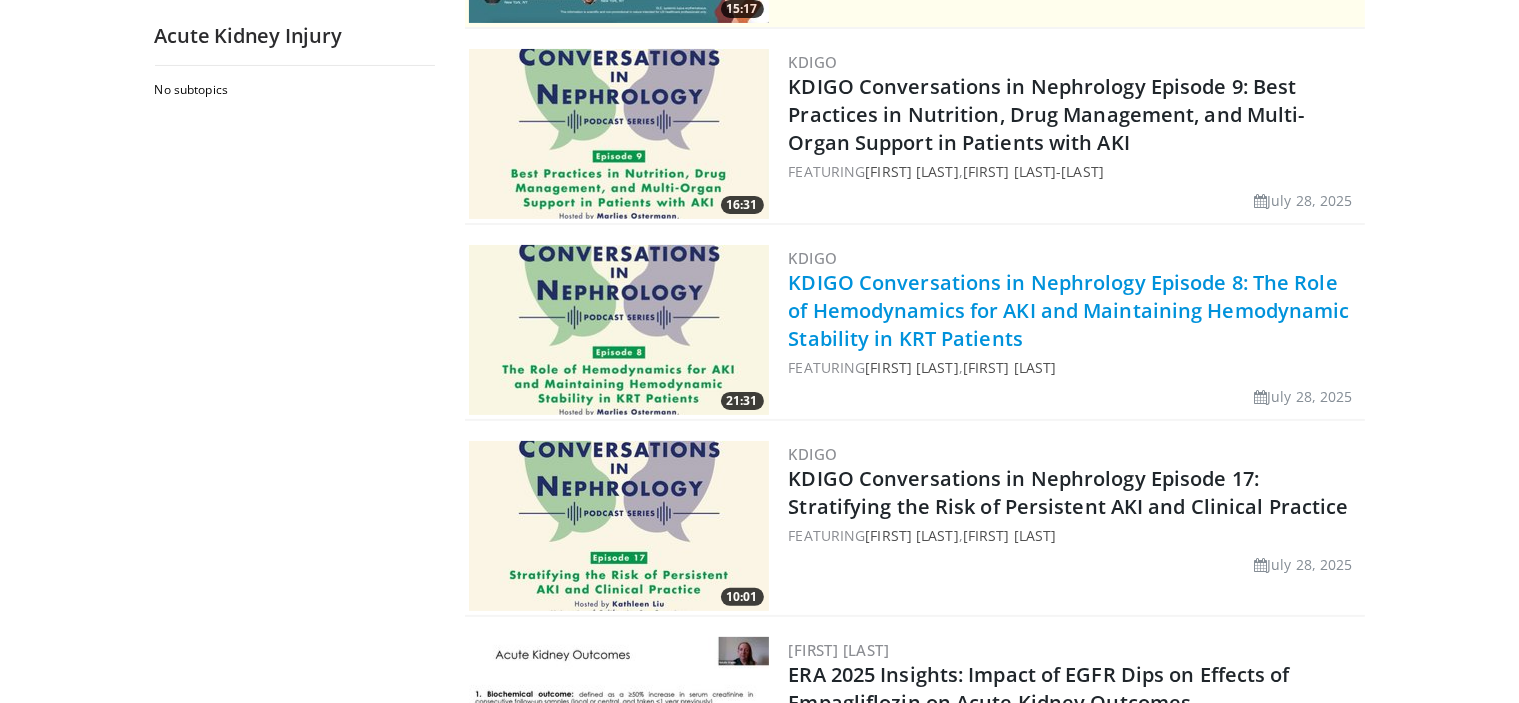 click on "KDIGO Conversations in Nephrology Episode 8: The Role of Hemodynamics for AKI and Maintaining Hemodynamic Stability in KRT Patients" at bounding box center (1069, 310) 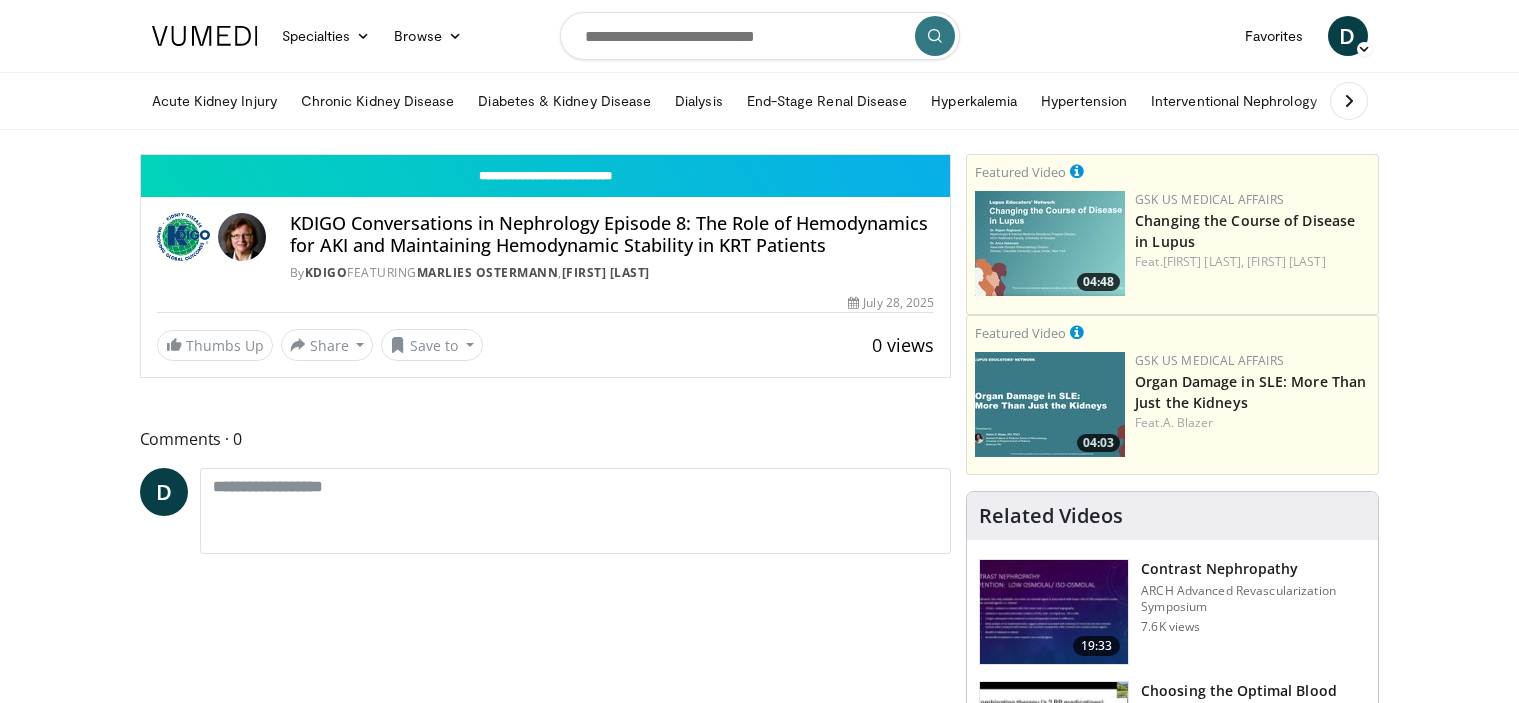 scroll, scrollTop: 0, scrollLeft: 0, axis: both 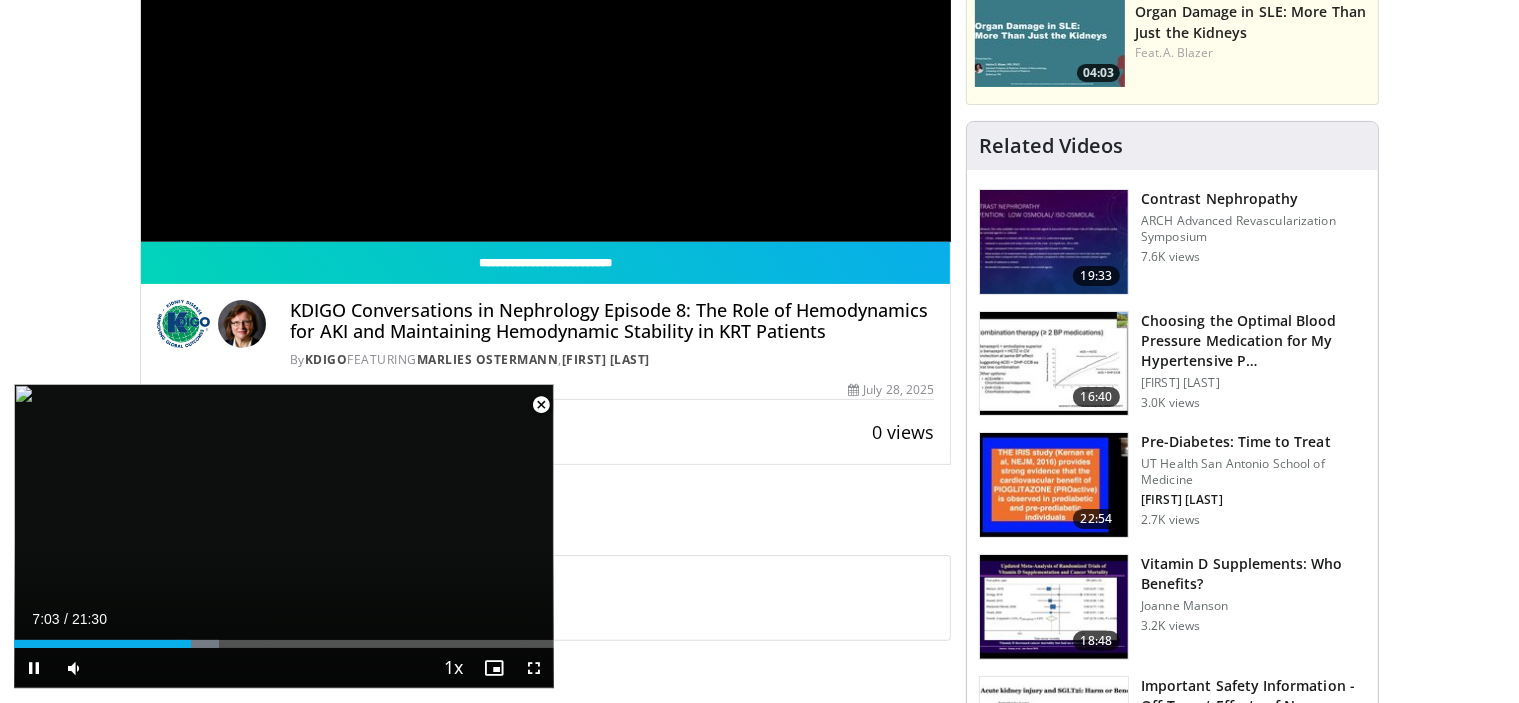 click at bounding box center (541, 405) 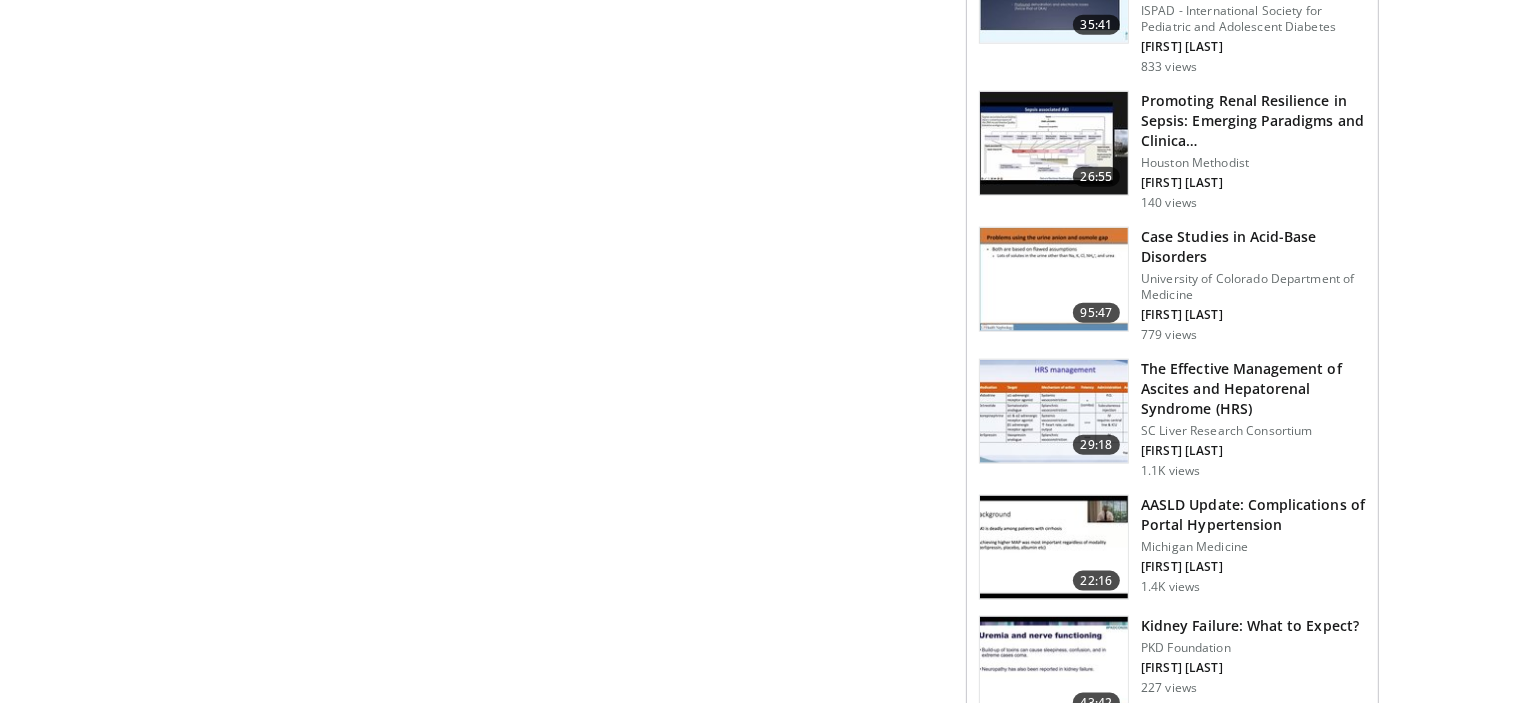scroll, scrollTop: 0, scrollLeft: 0, axis: both 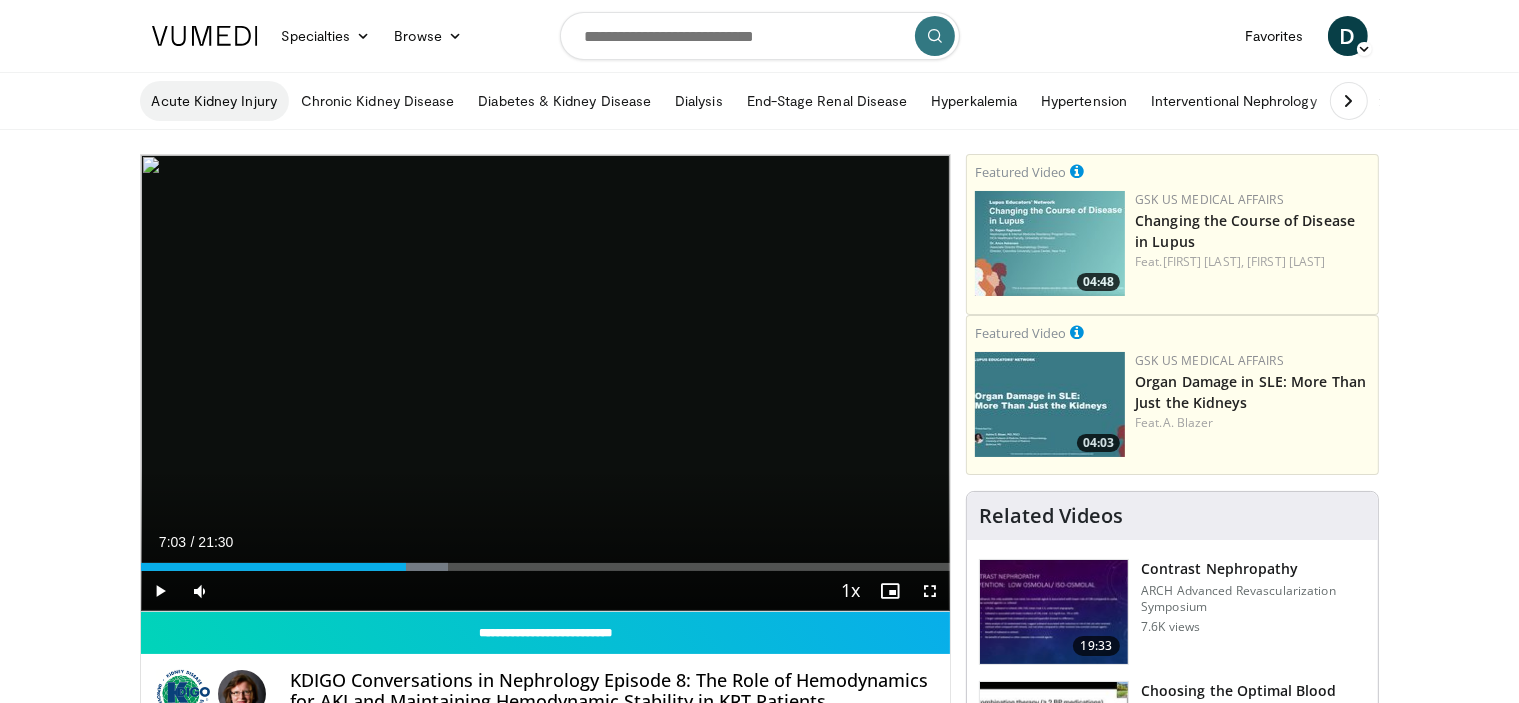 click on "Acute Kidney Injury" at bounding box center [214, 101] 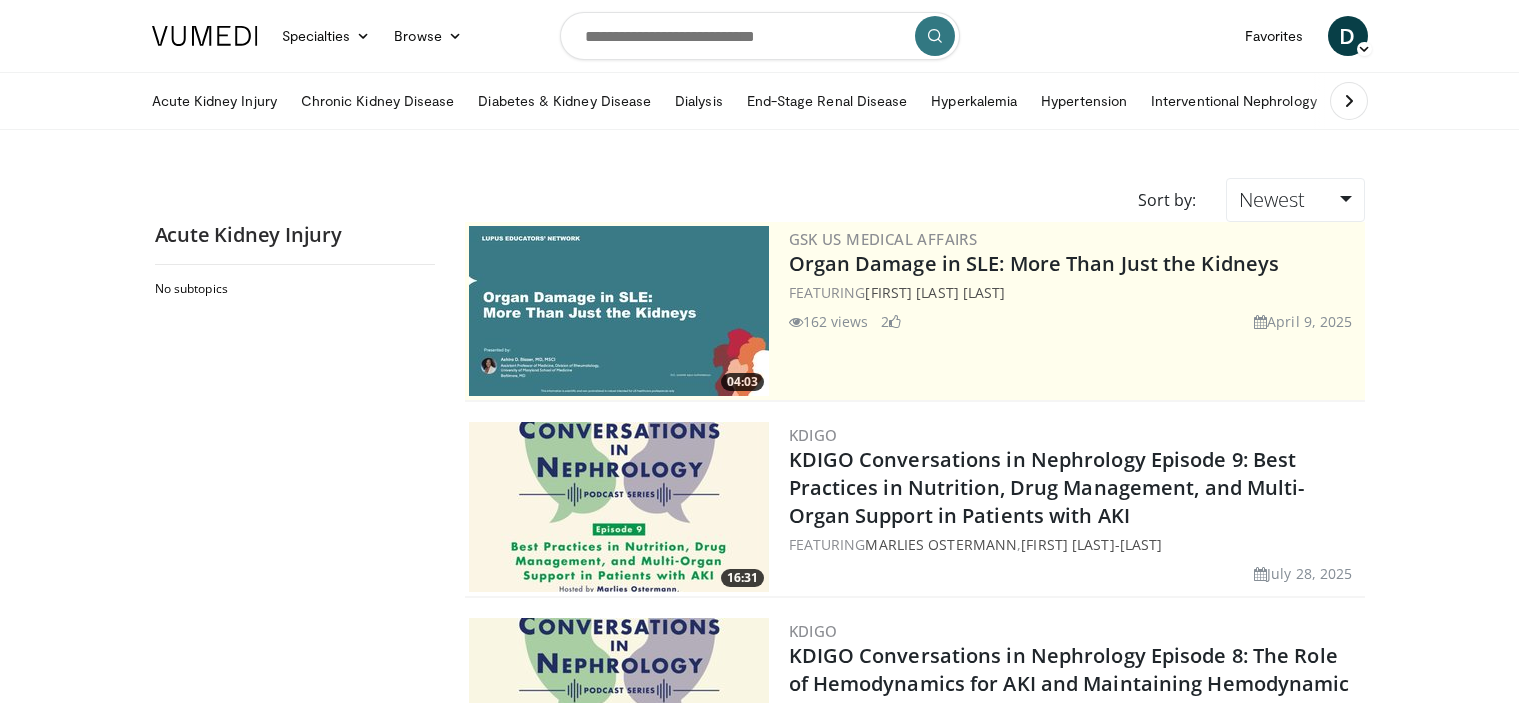 scroll, scrollTop: 0, scrollLeft: 0, axis: both 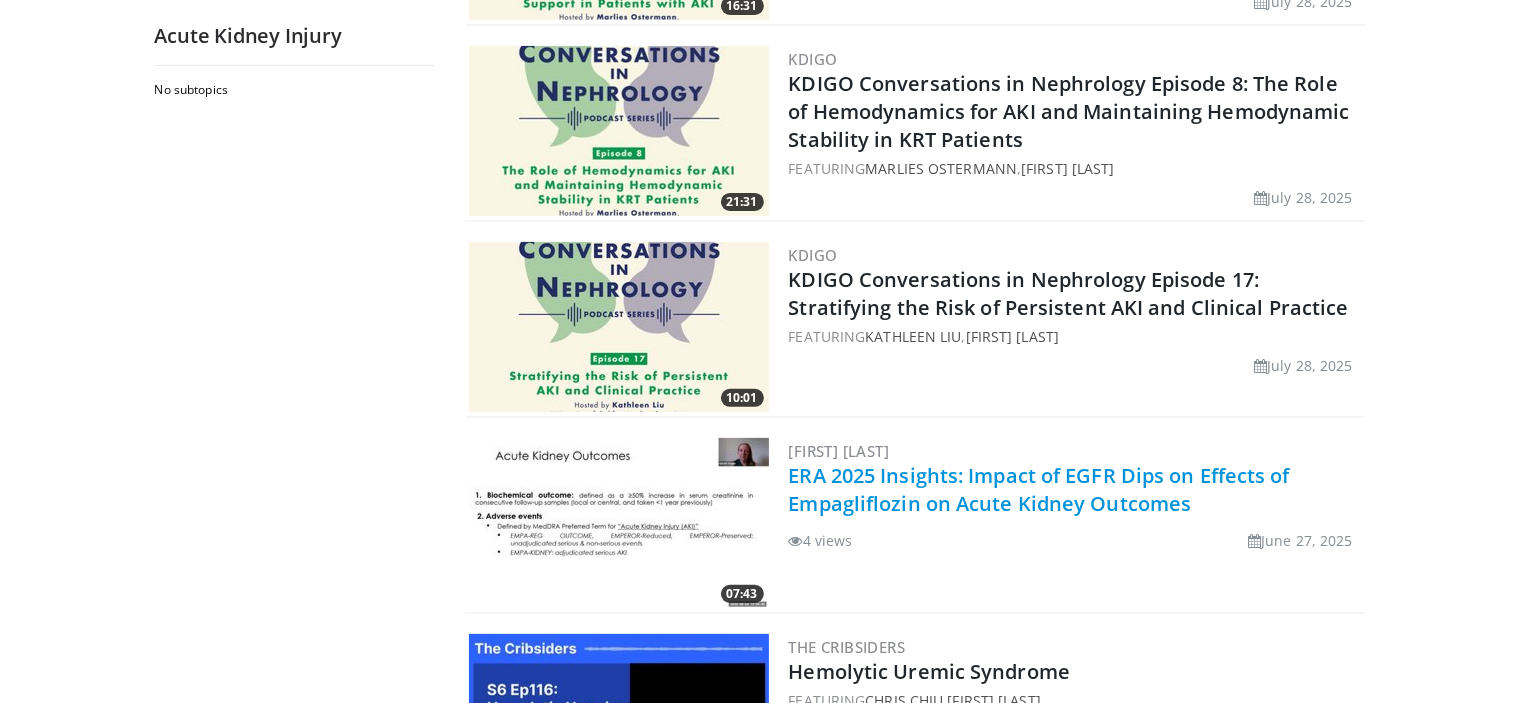 click on "ERA 2025 Insights: Impact of EGFR Dips on Effects of Empagliflozin on Acute Kidney Outcomes" at bounding box center (1039, 489) 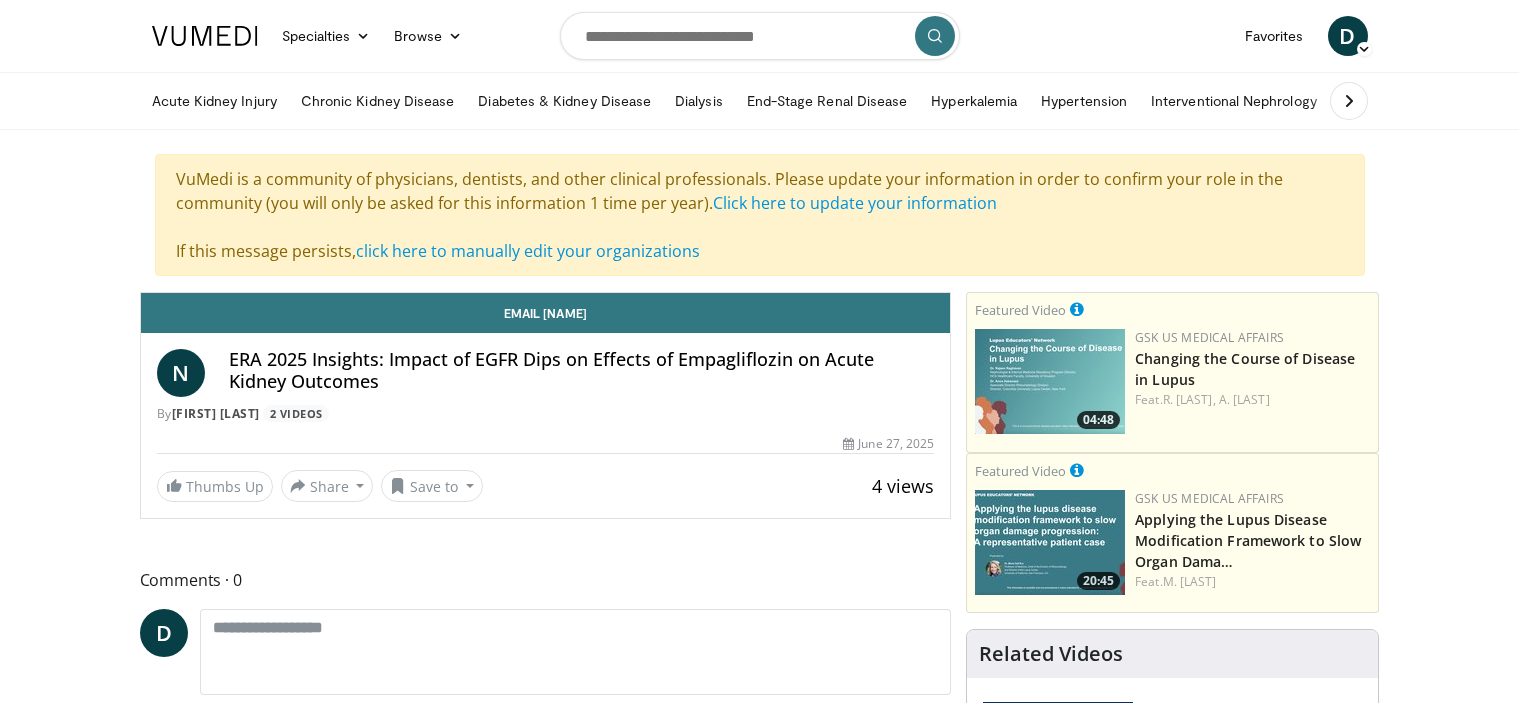 scroll, scrollTop: 0, scrollLeft: 0, axis: both 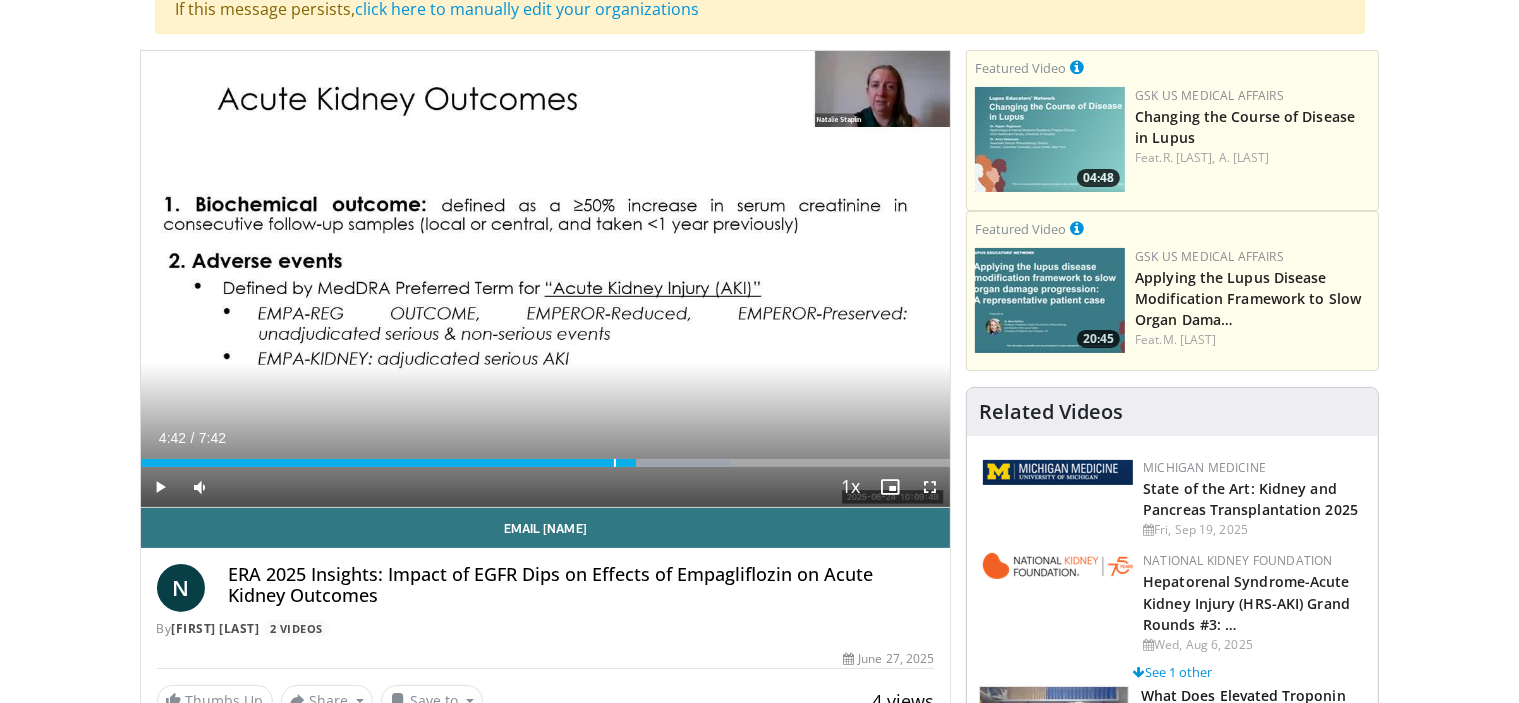 drag, startPoint x: 608, startPoint y: 460, endPoint x: 636, endPoint y: 467, distance: 28.86174 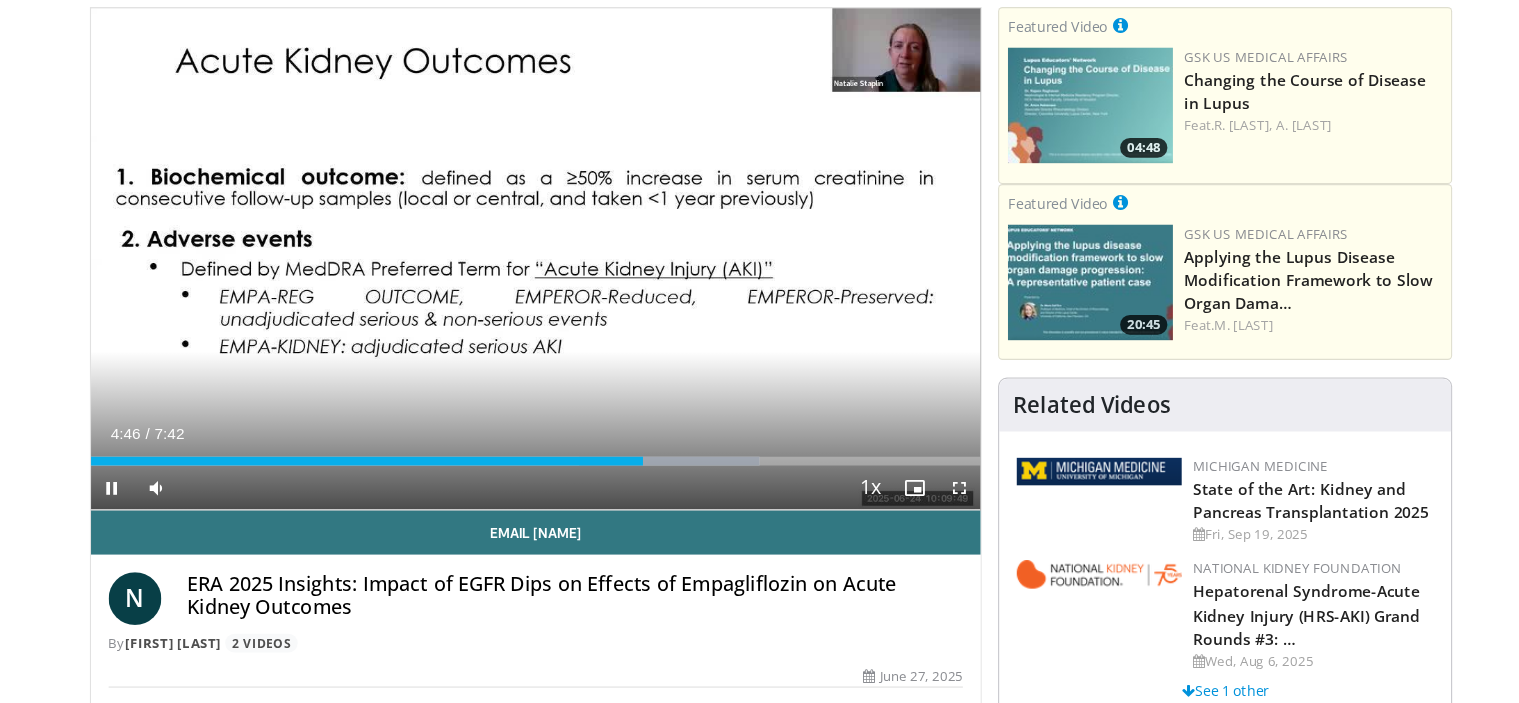 scroll, scrollTop: 242, scrollLeft: 0, axis: vertical 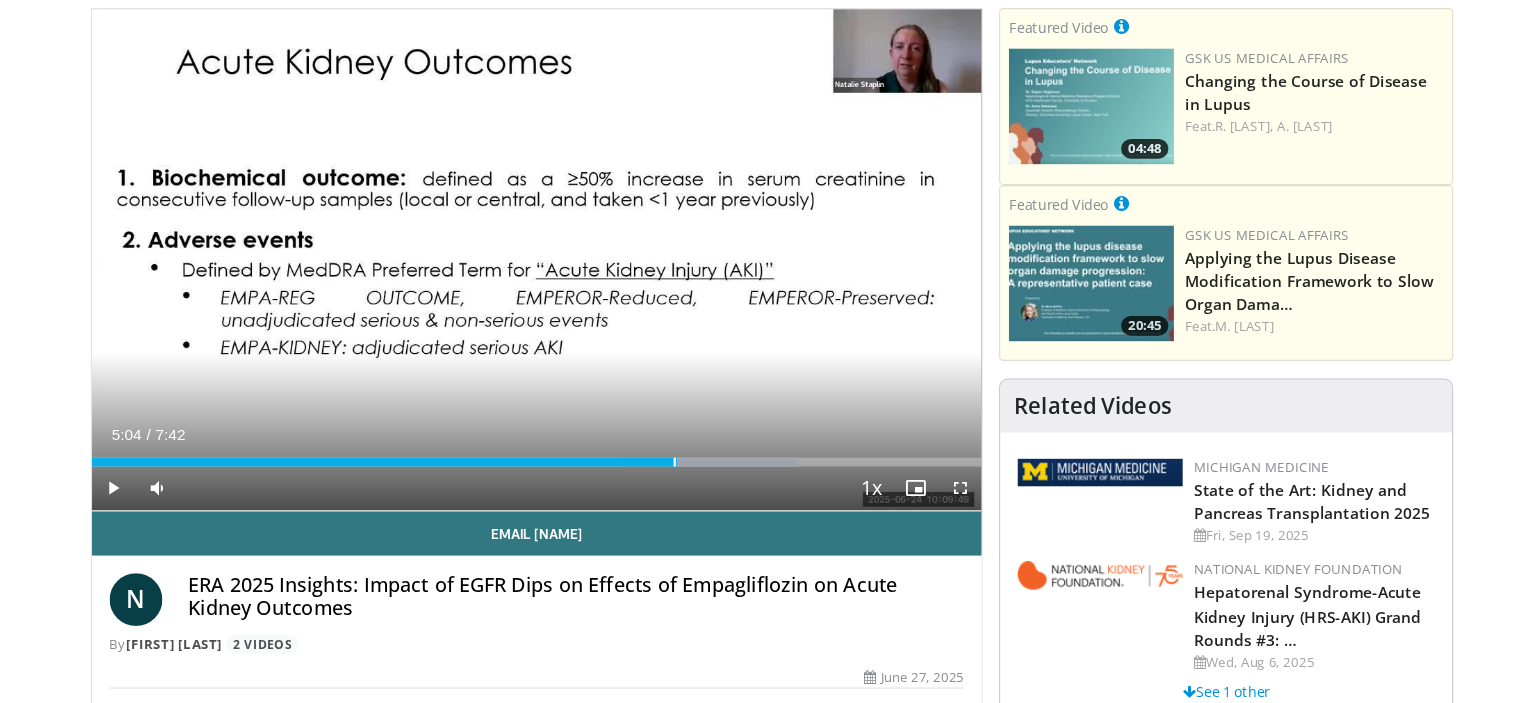 drag, startPoint x: 653, startPoint y: 462, endPoint x: 673, endPoint y: 465, distance: 20.22375 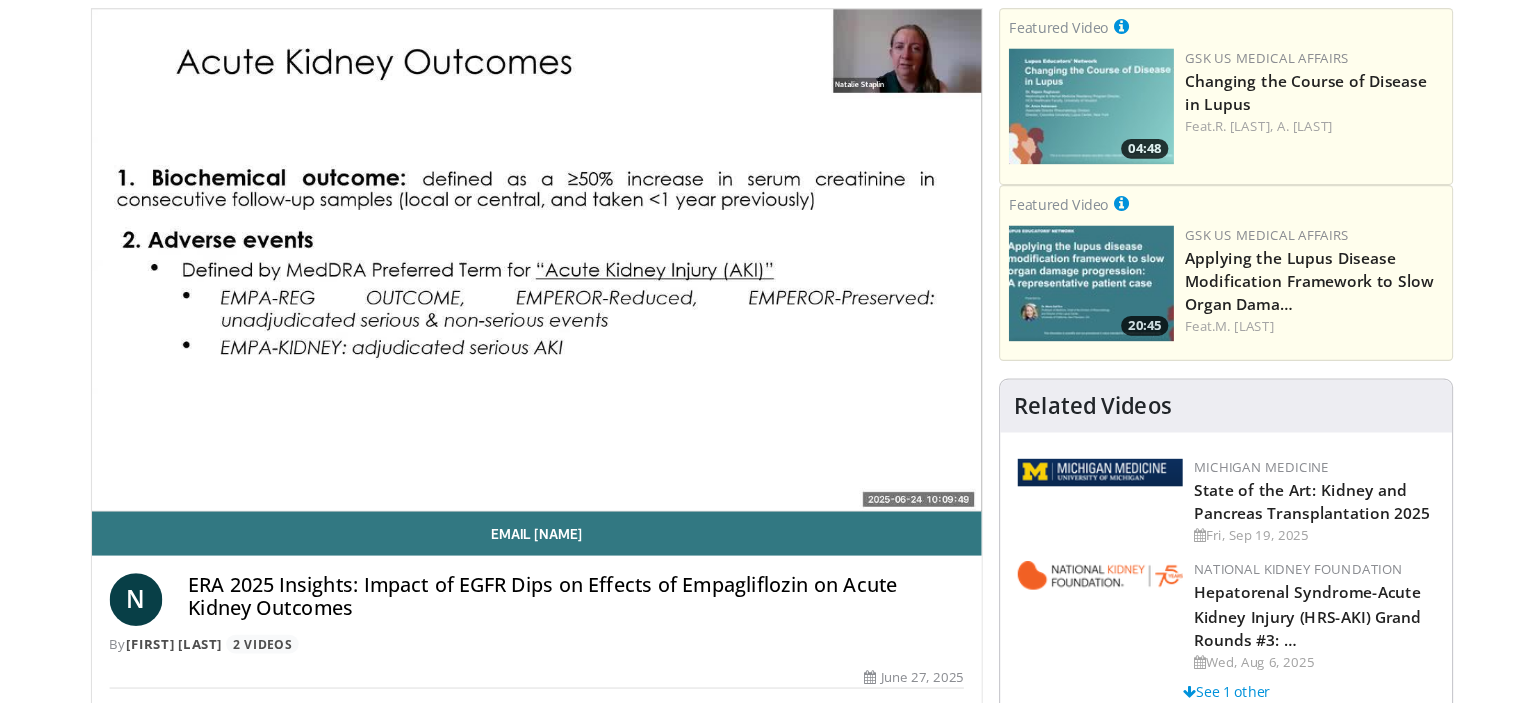 scroll, scrollTop: 0, scrollLeft: 0, axis: both 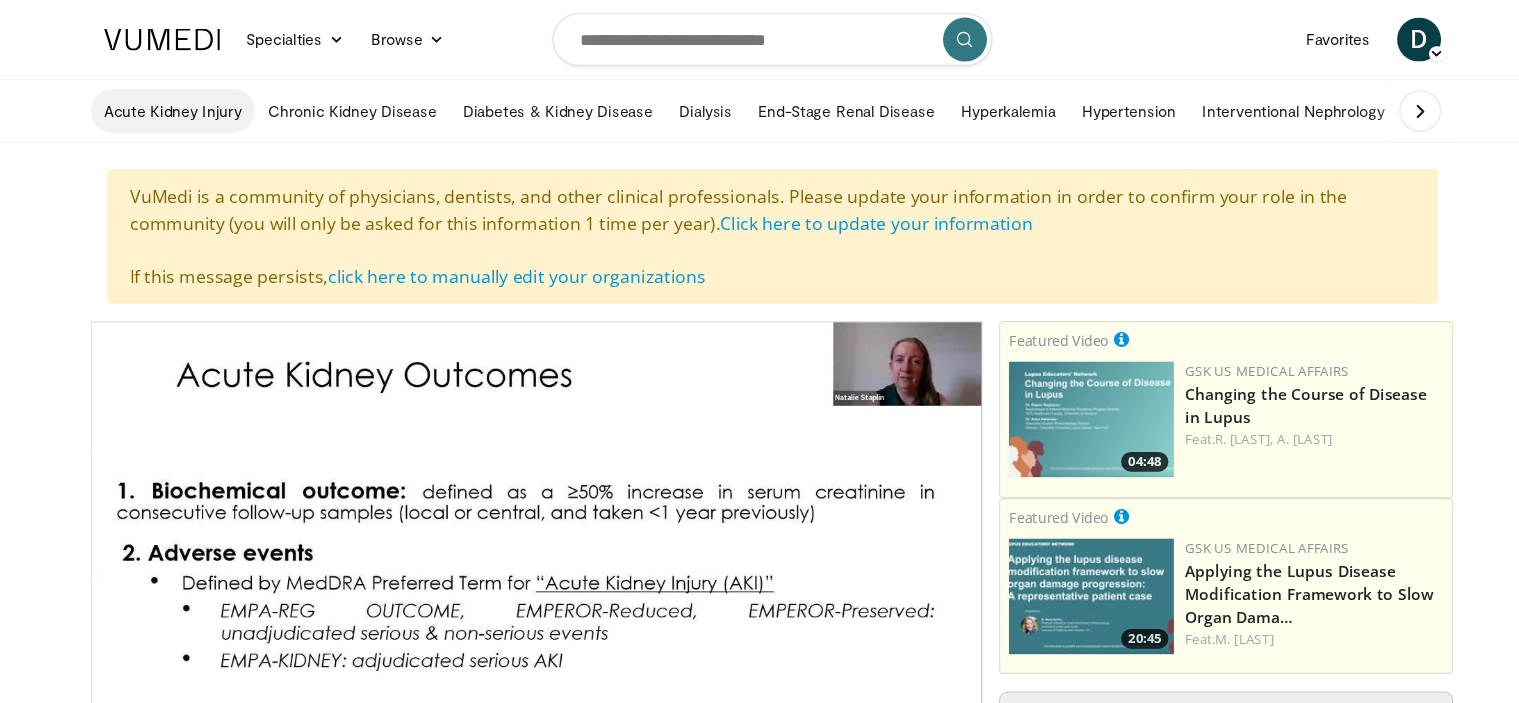 click on "Acute Kidney Injury" at bounding box center [214, 101] 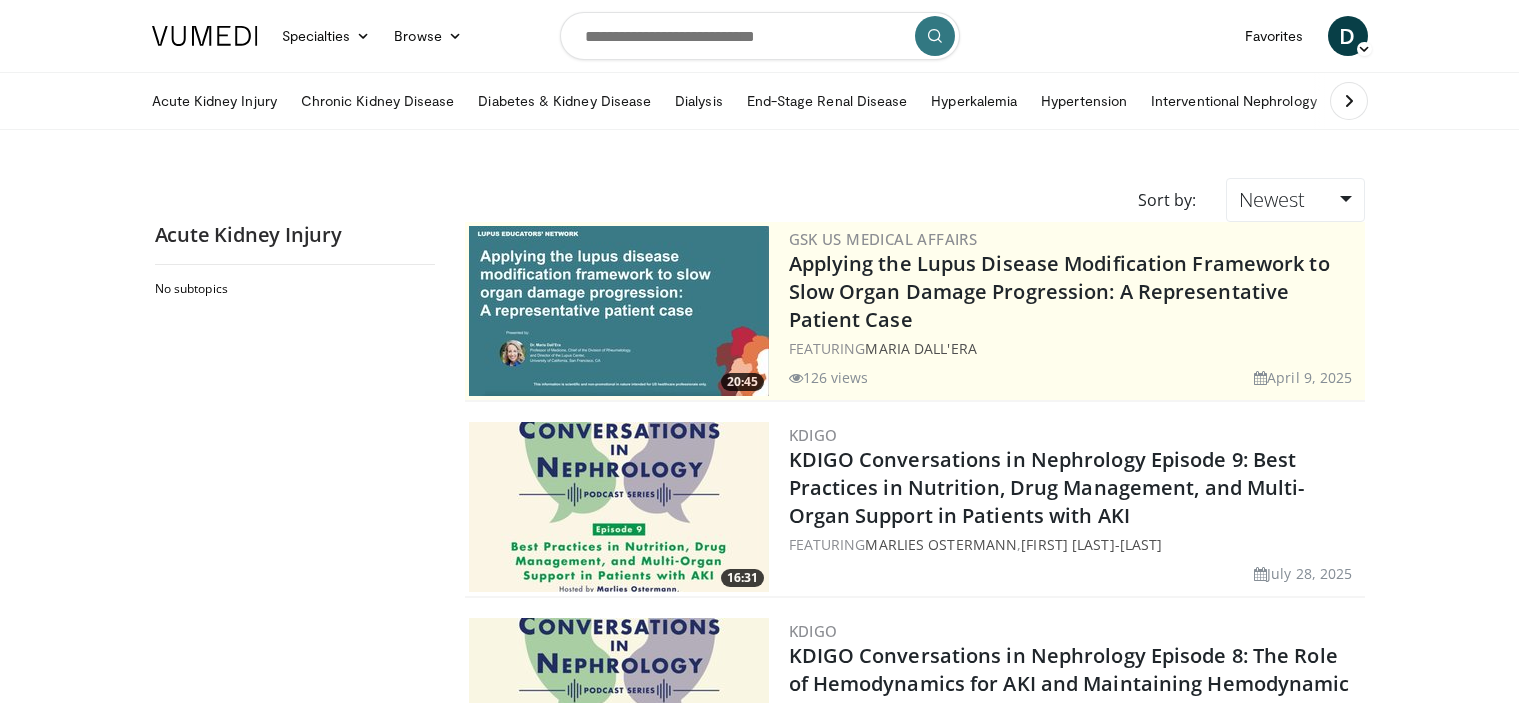scroll, scrollTop: 0, scrollLeft: 0, axis: both 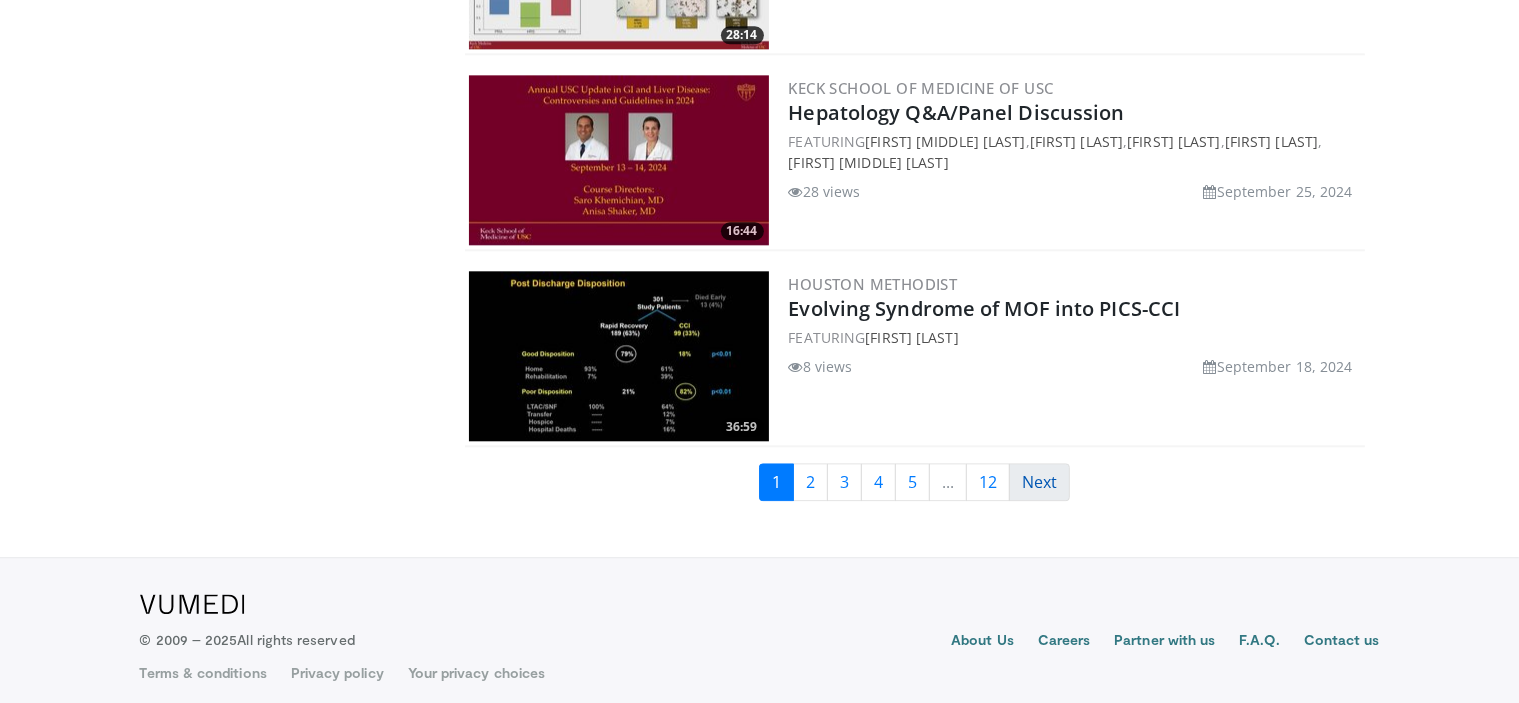 click on "Next" at bounding box center (1039, 482) 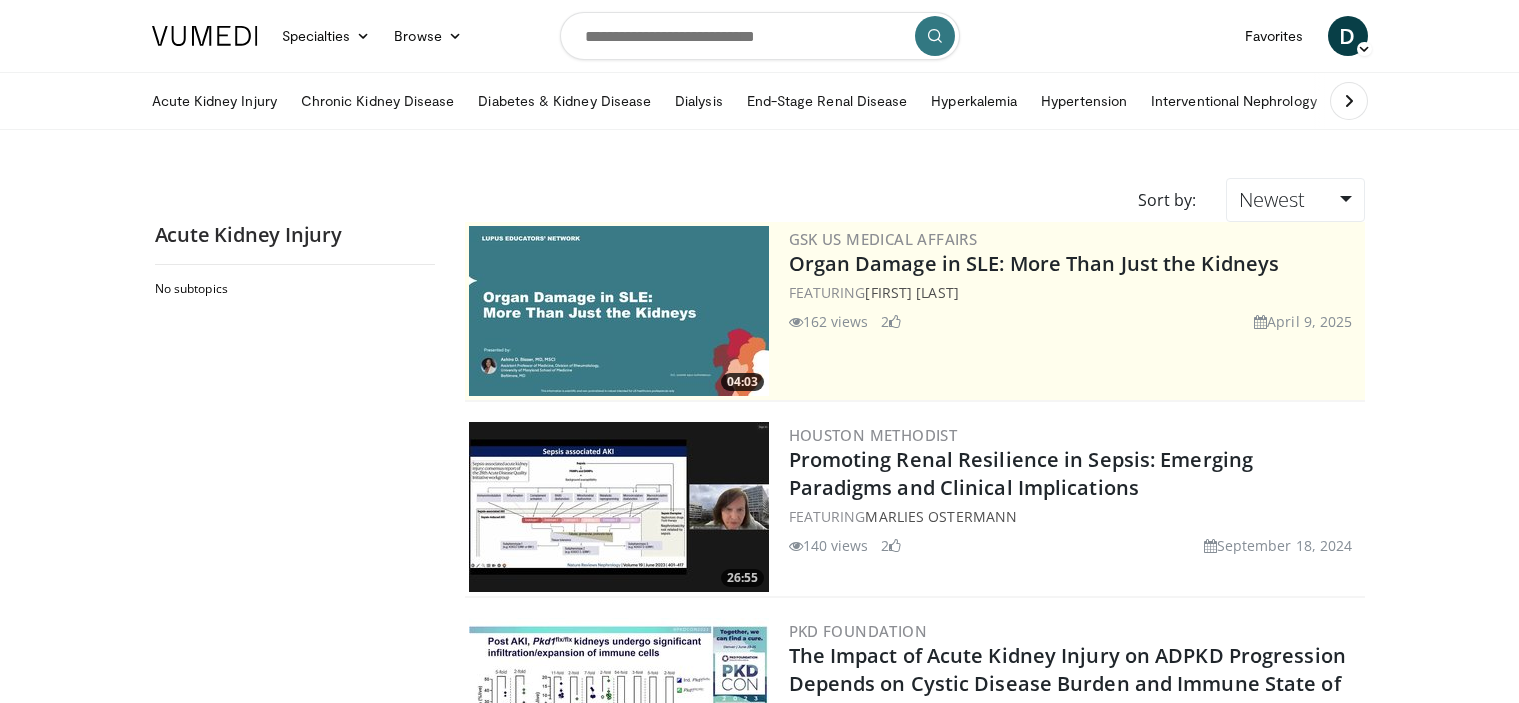 scroll, scrollTop: 0, scrollLeft: 0, axis: both 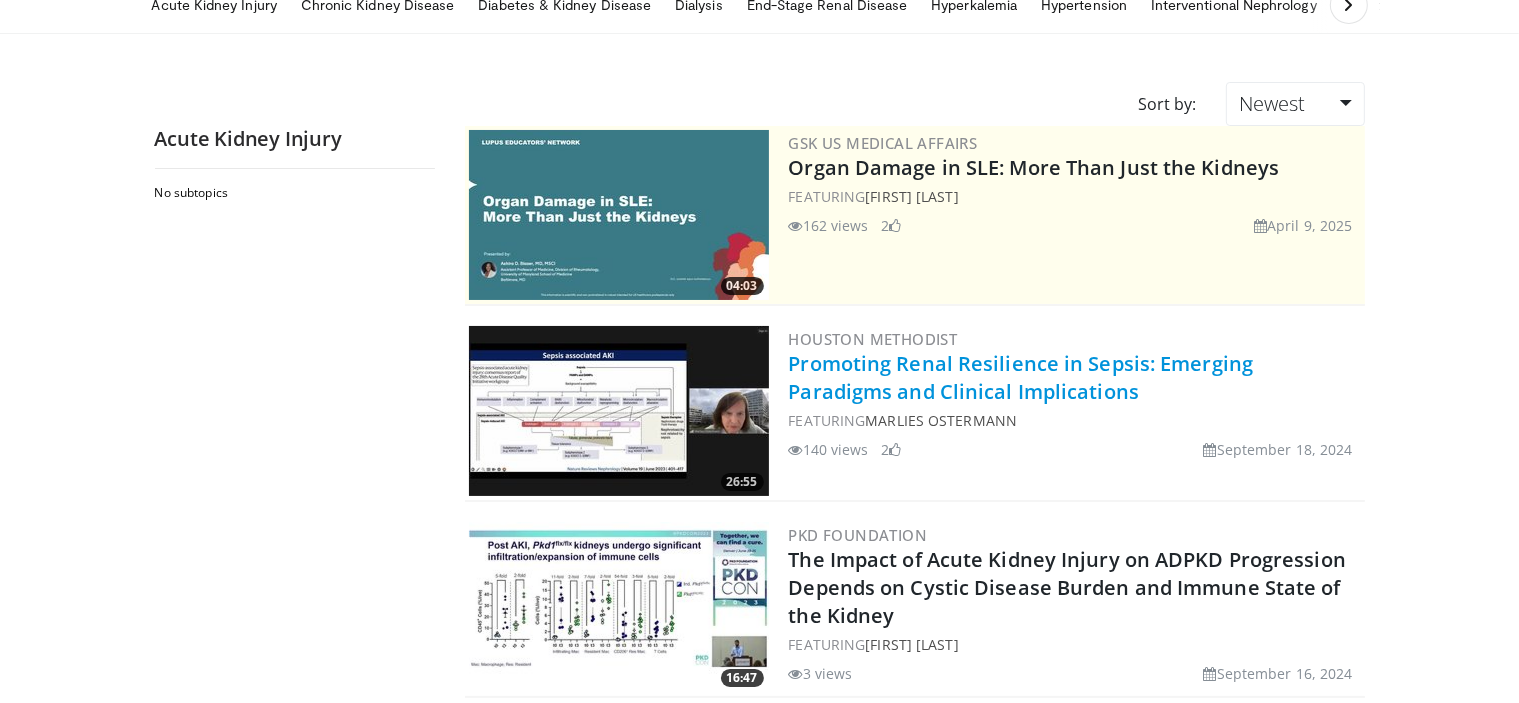 click on "Promoting Renal Resilience in Sepsis: Emerging Paradigms and Clinical Implications" at bounding box center [1021, 377] 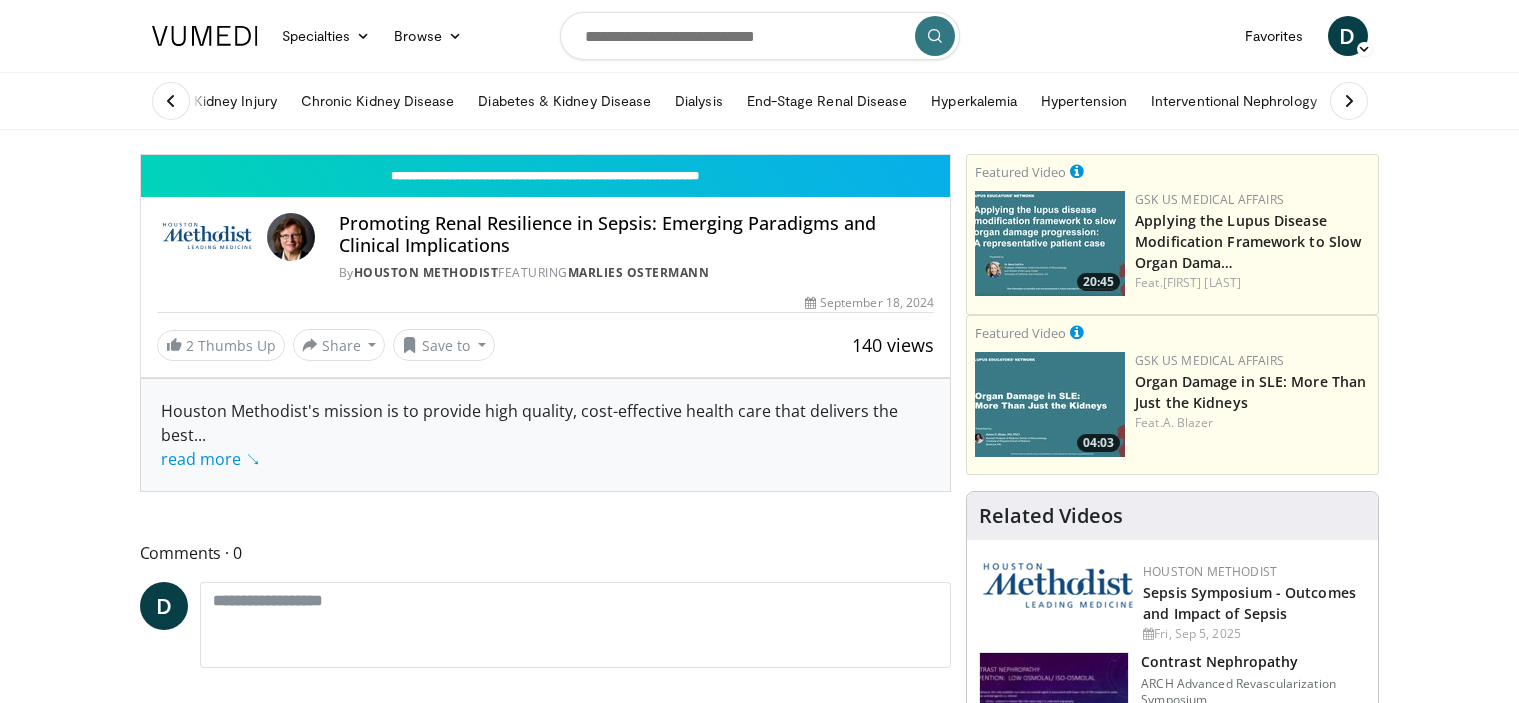 scroll, scrollTop: 0, scrollLeft: 0, axis: both 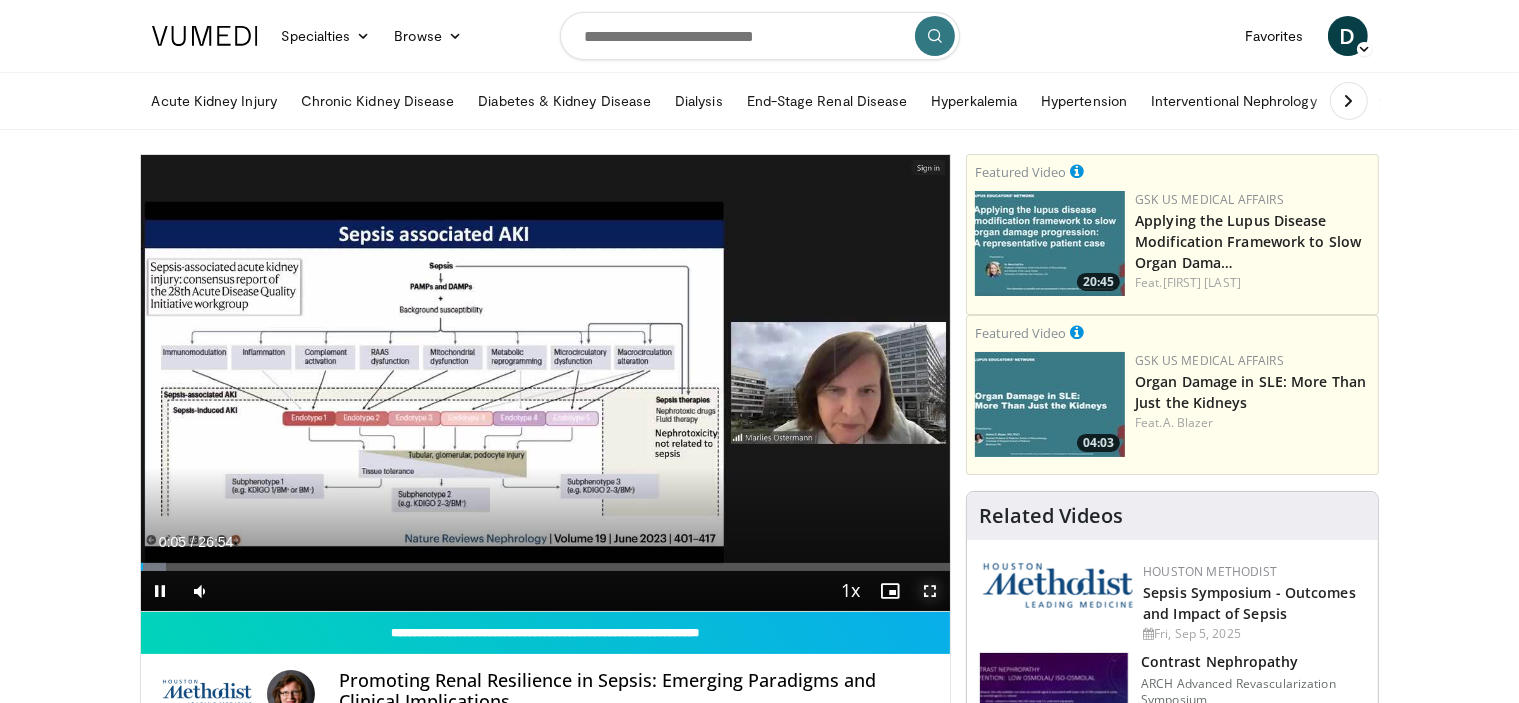 click at bounding box center (930, 591) 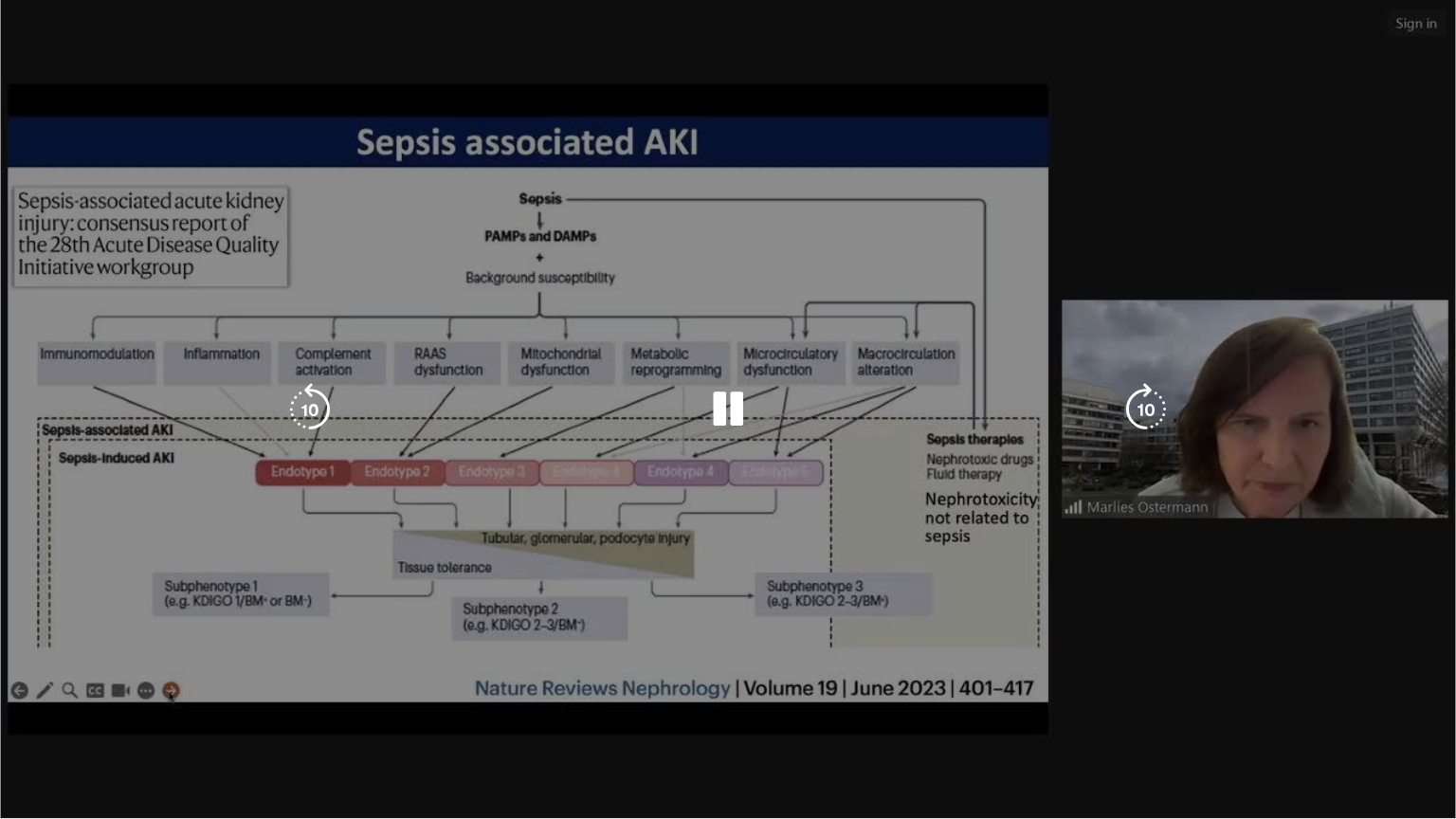 click on "10 seconds
Tap to unmute" at bounding box center (728, 409) 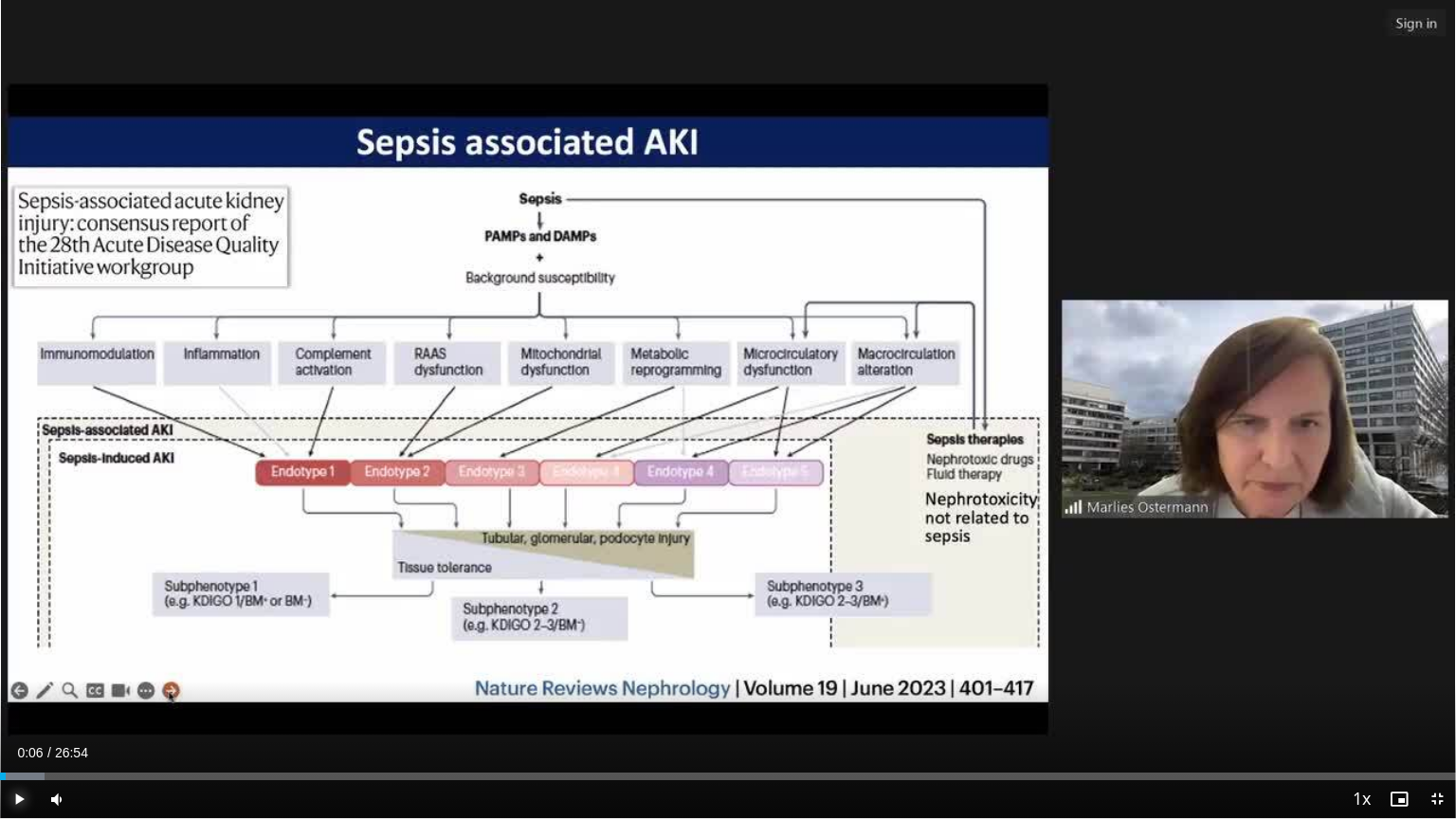 click at bounding box center (19, 799) 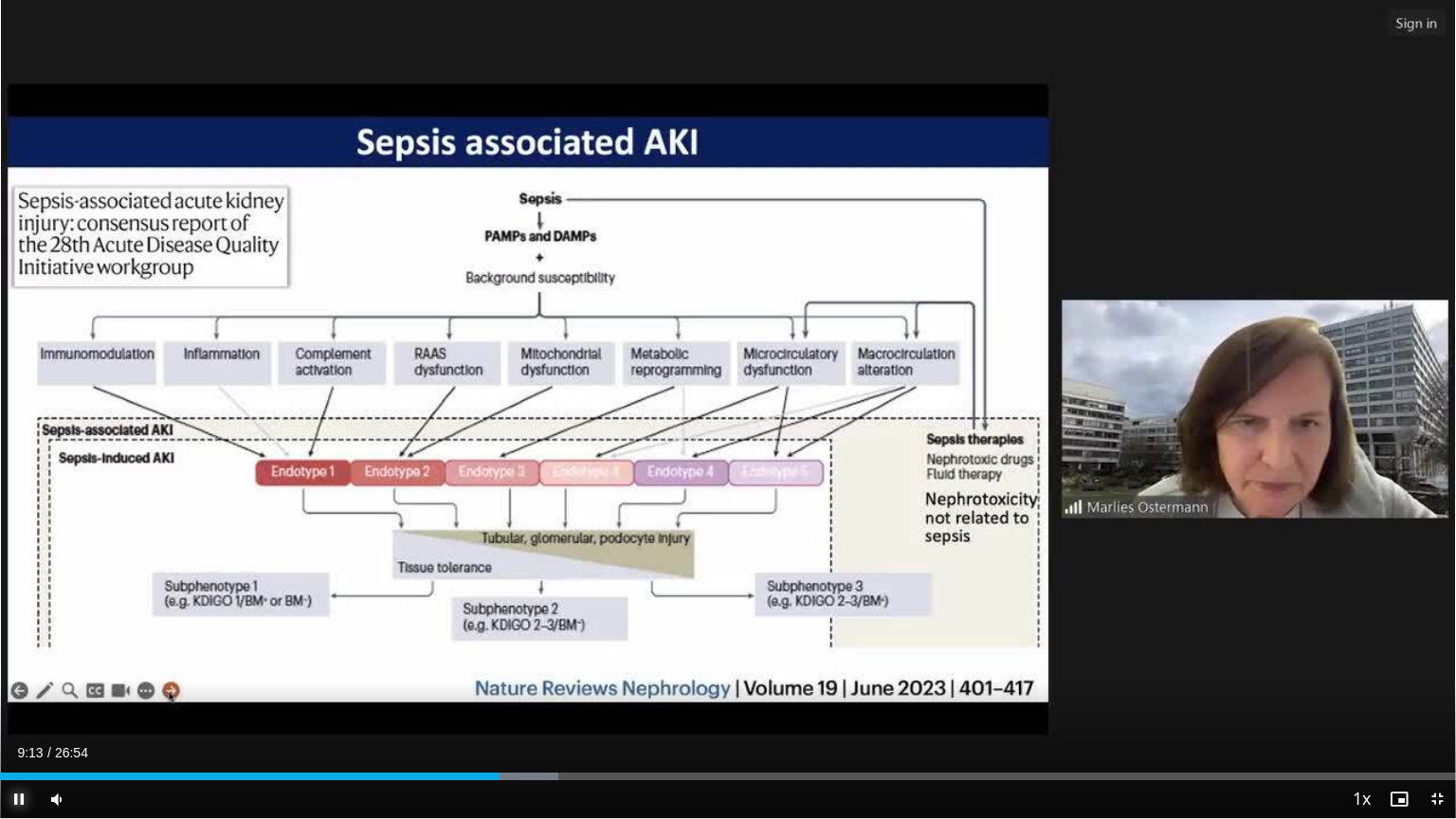 click at bounding box center (19, 799) 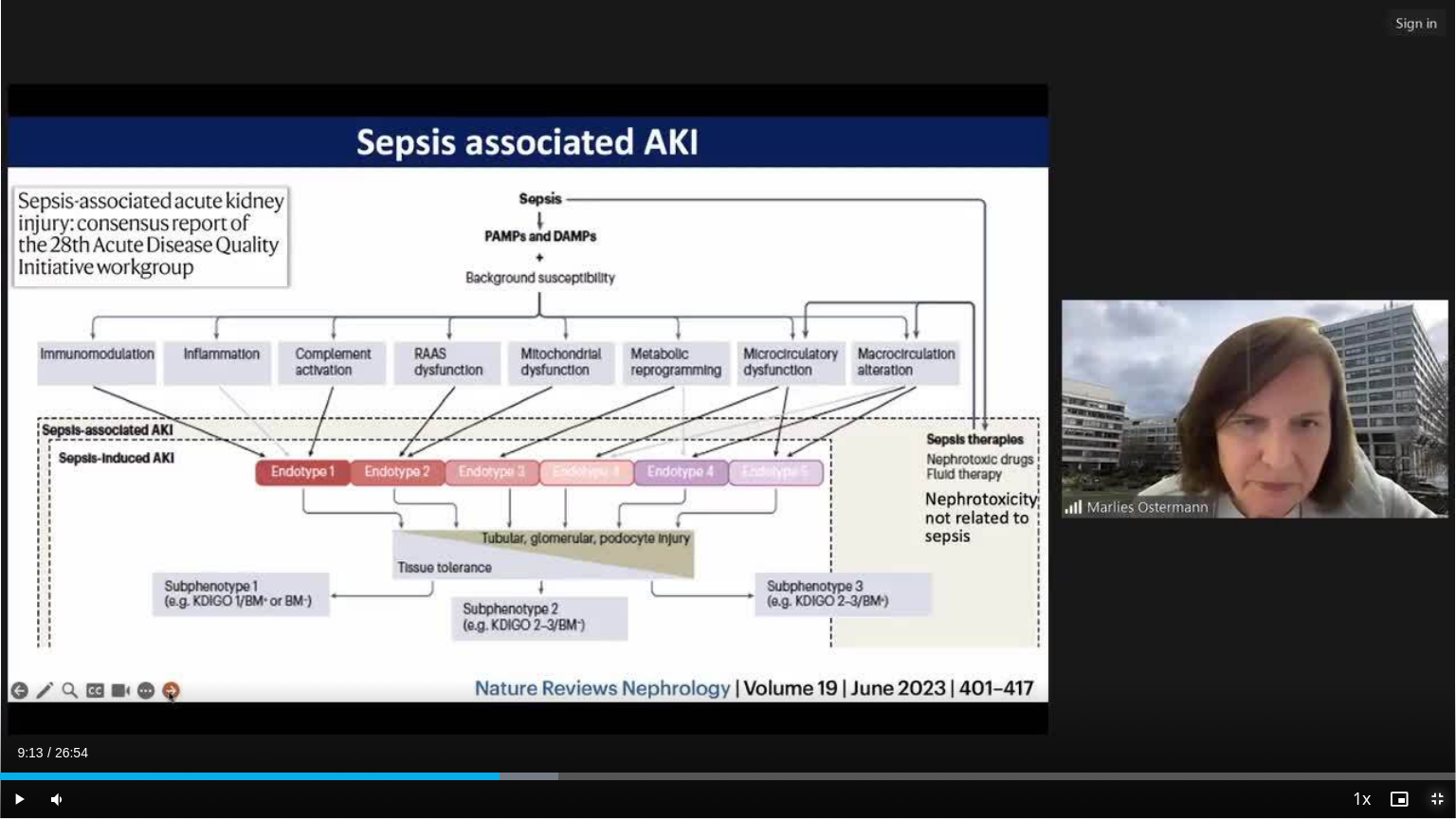 click at bounding box center (1437, 799) 